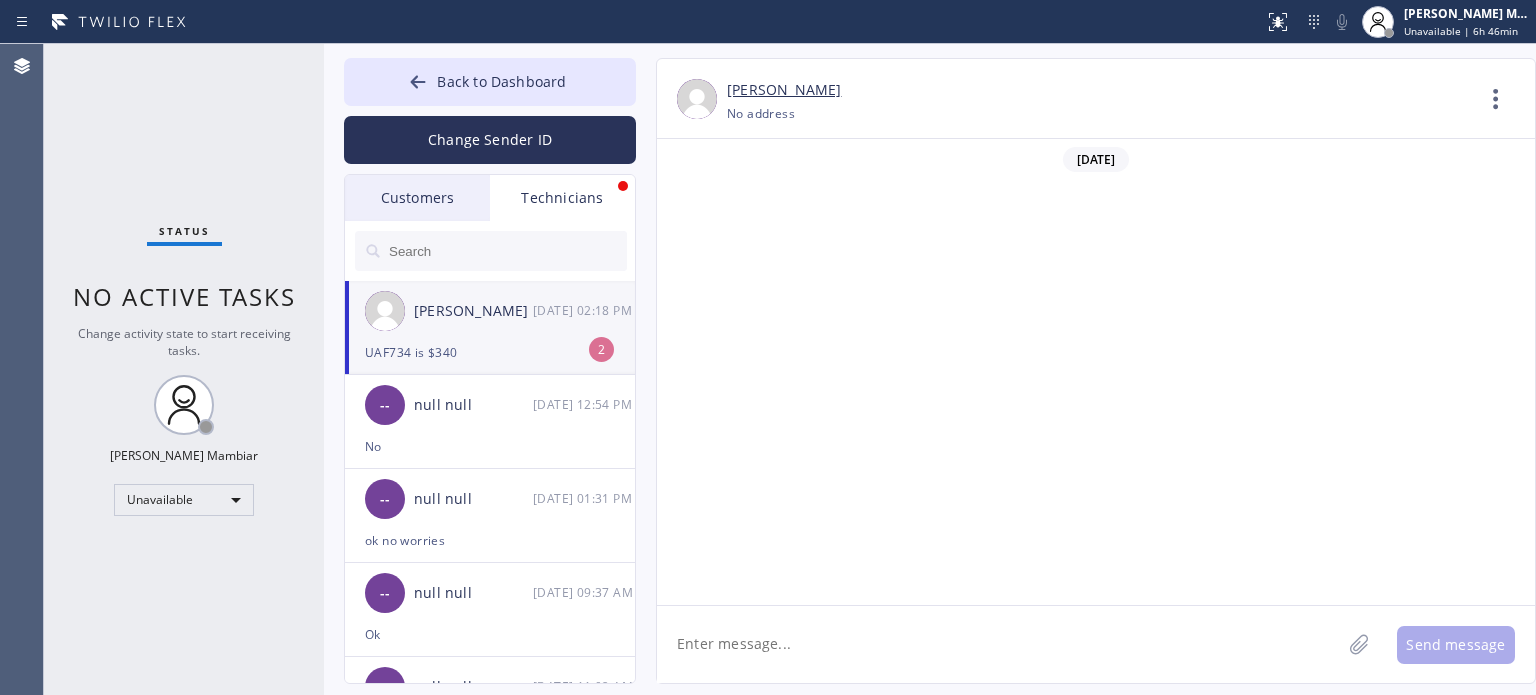 scroll, scrollTop: 0, scrollLeft: 0, axis: both 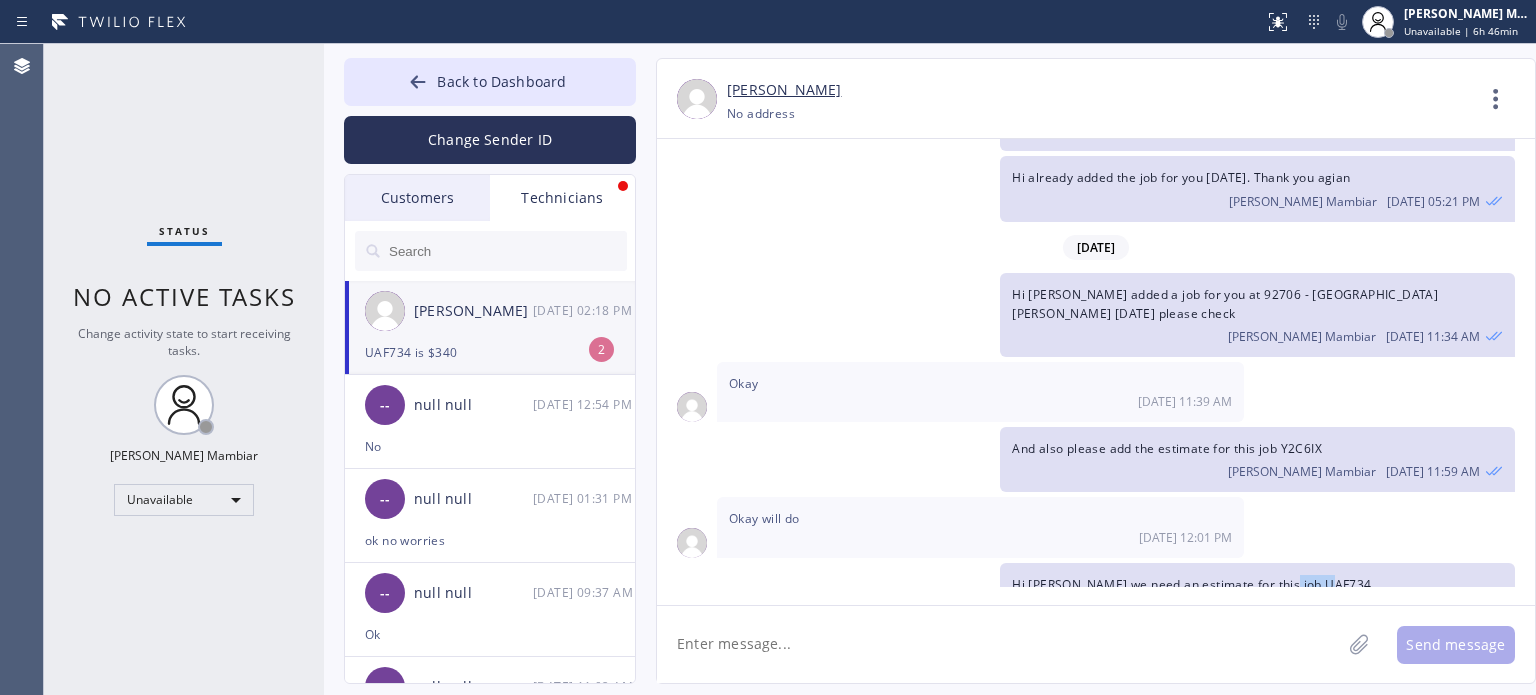 drag, startPoint x: 1280, startPoint y: 445, endPoint x: 1324, endPoint y: 447, distance: 44.04543 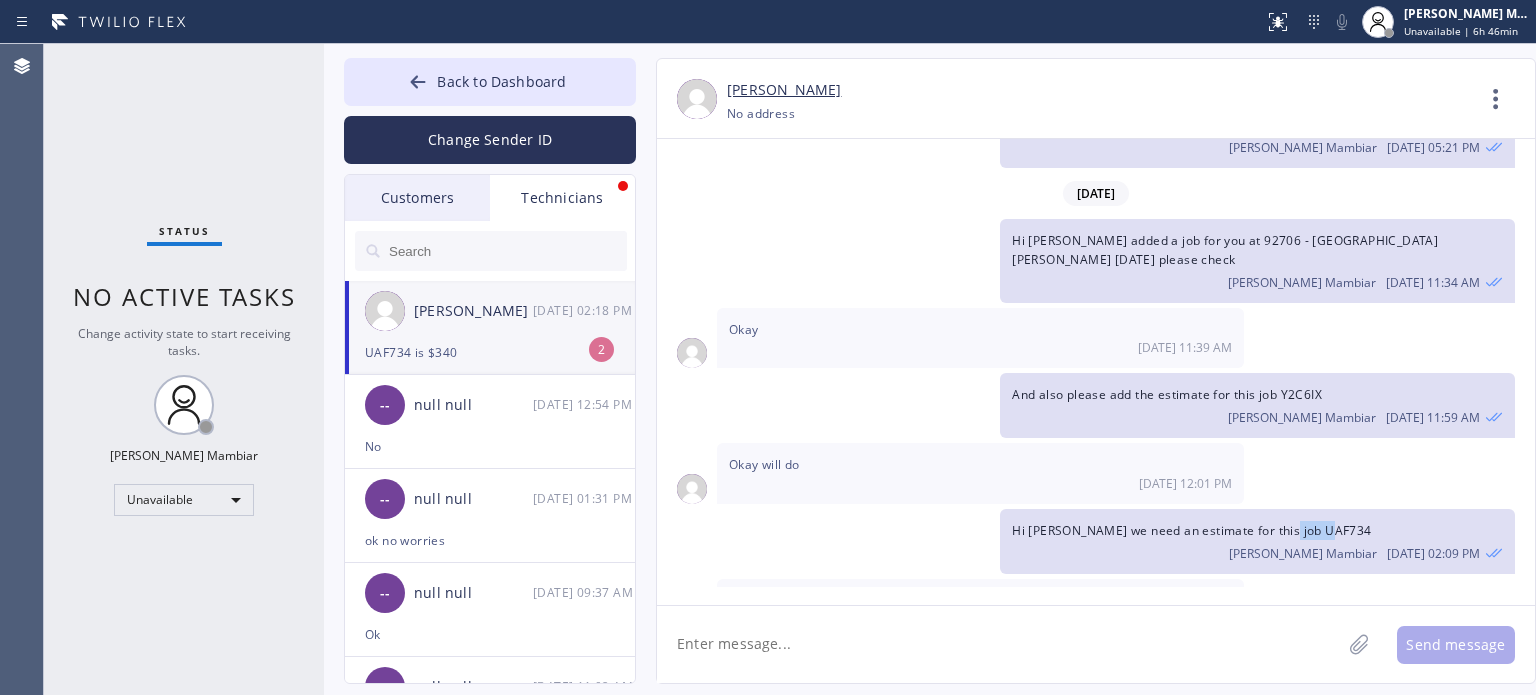 scroll, scrollTop: 2855, scrollLeft: 0, axis: vertical 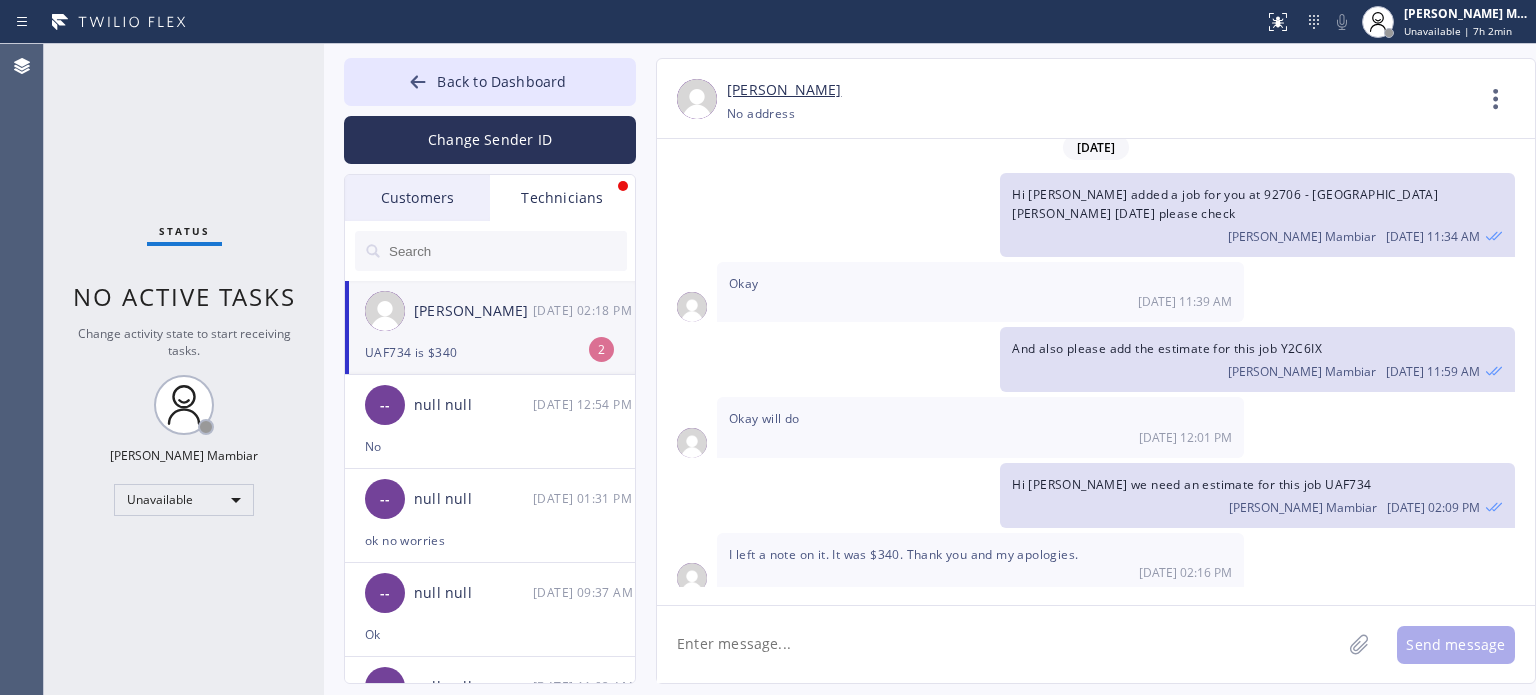 click on "Customers" at bounding box center [417, 198] 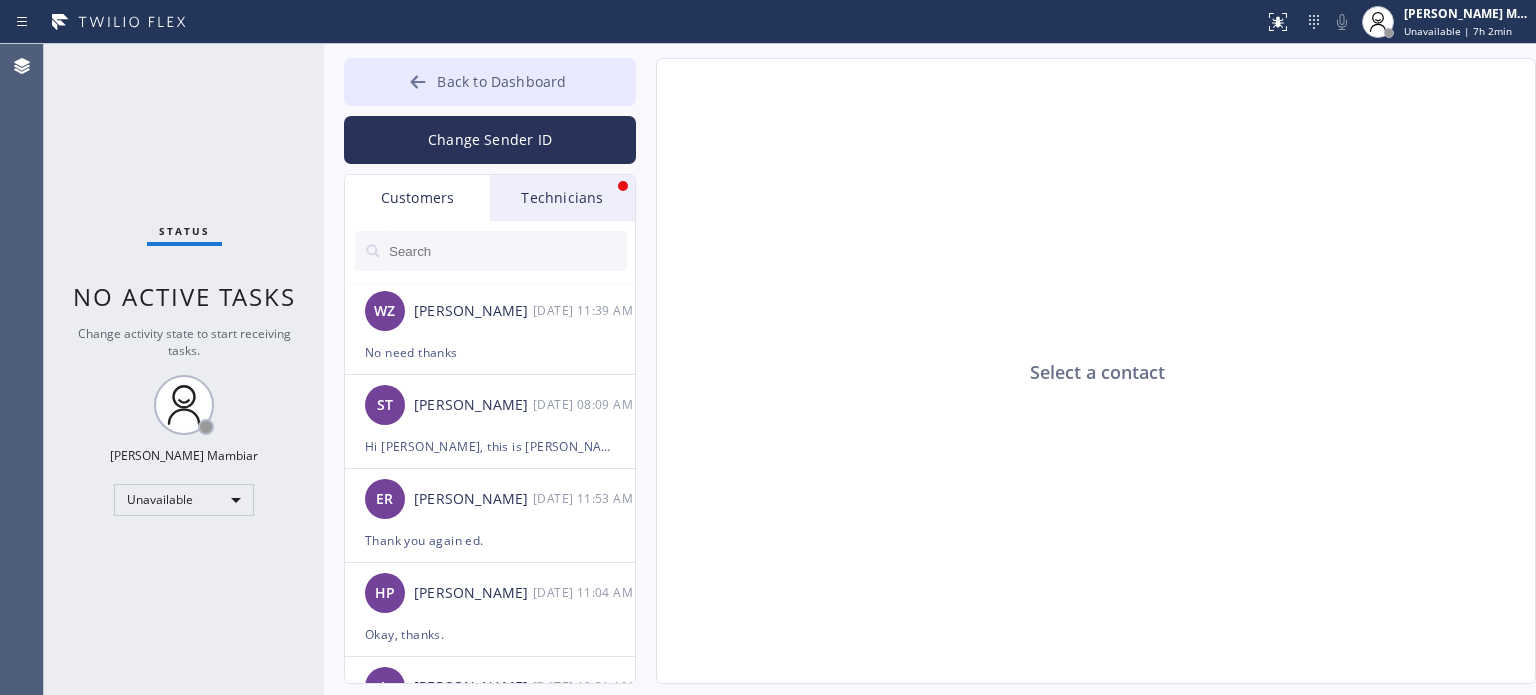 click on "Back to Dashboard" at bounding box center [501, 81] 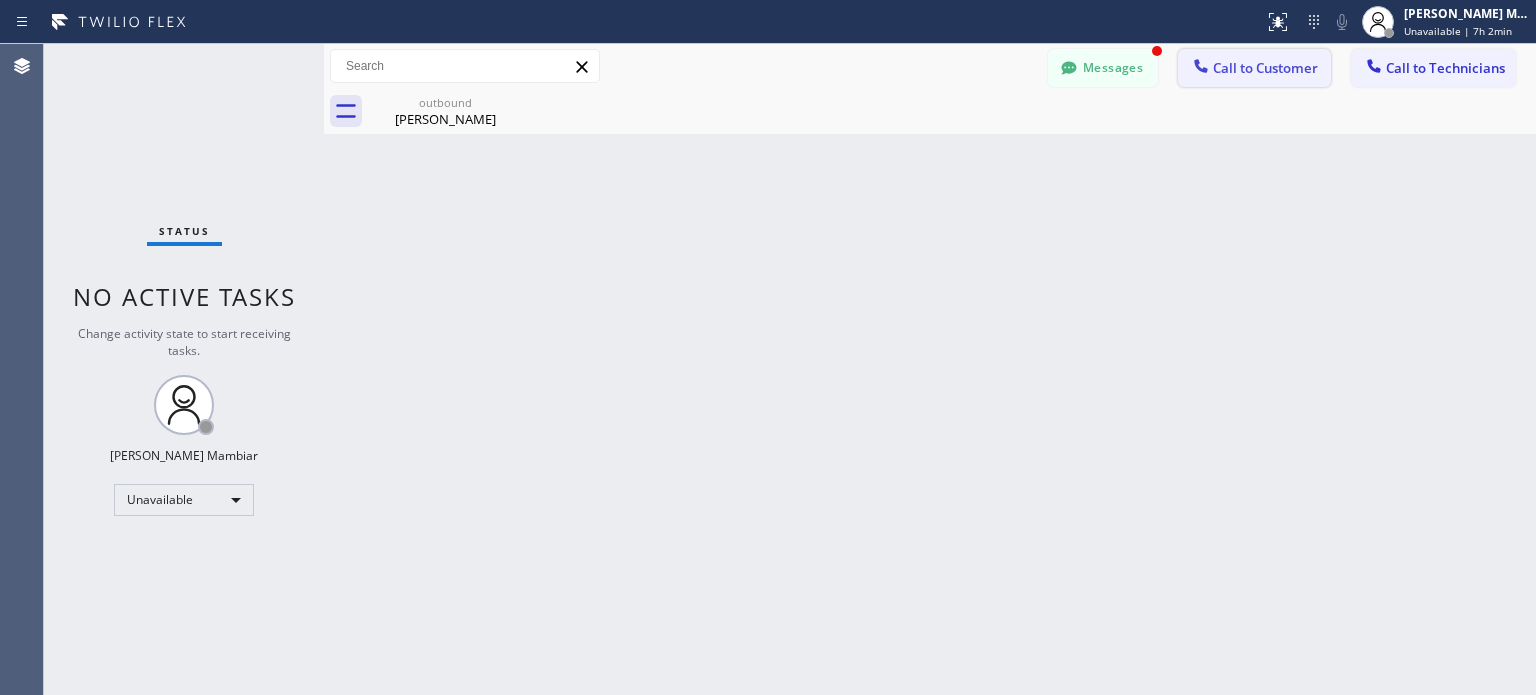 click 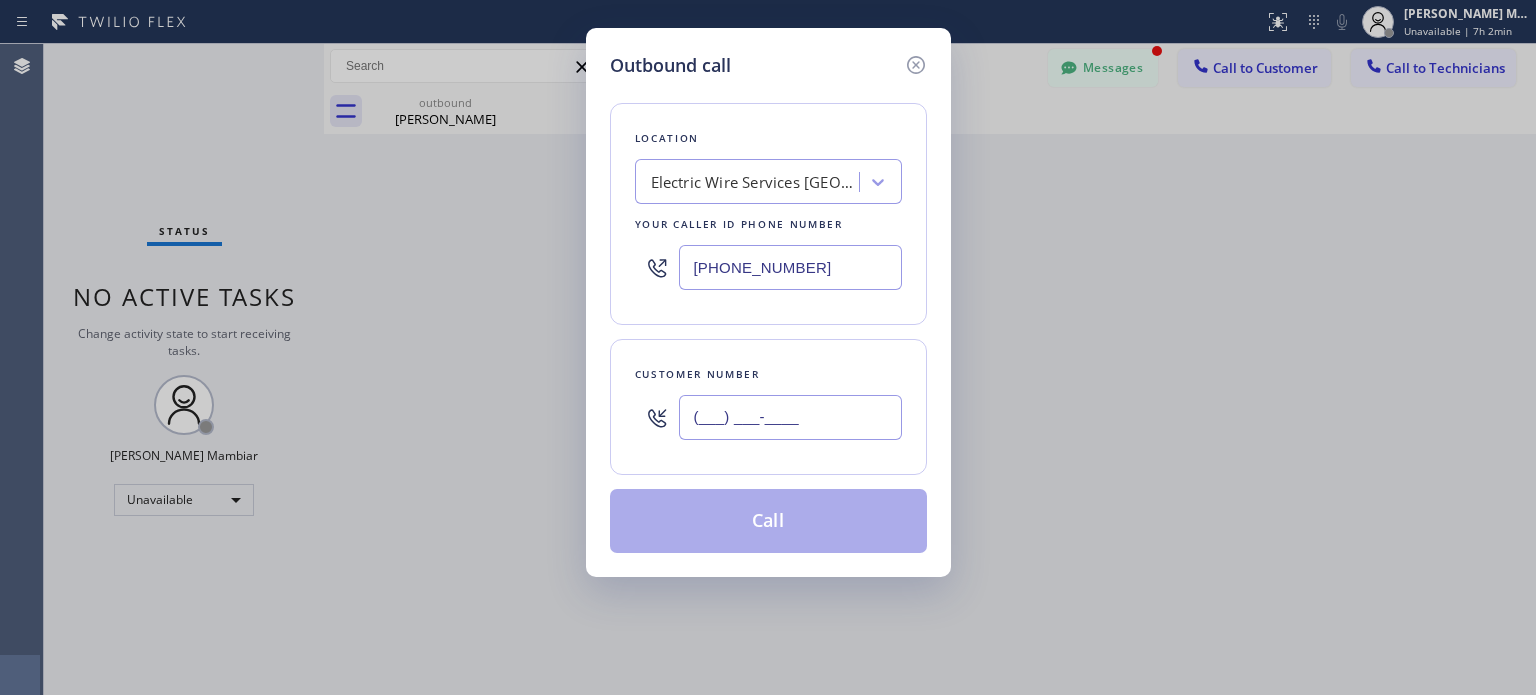 click on "(___) ___-____" at bounding box center [790, 417] 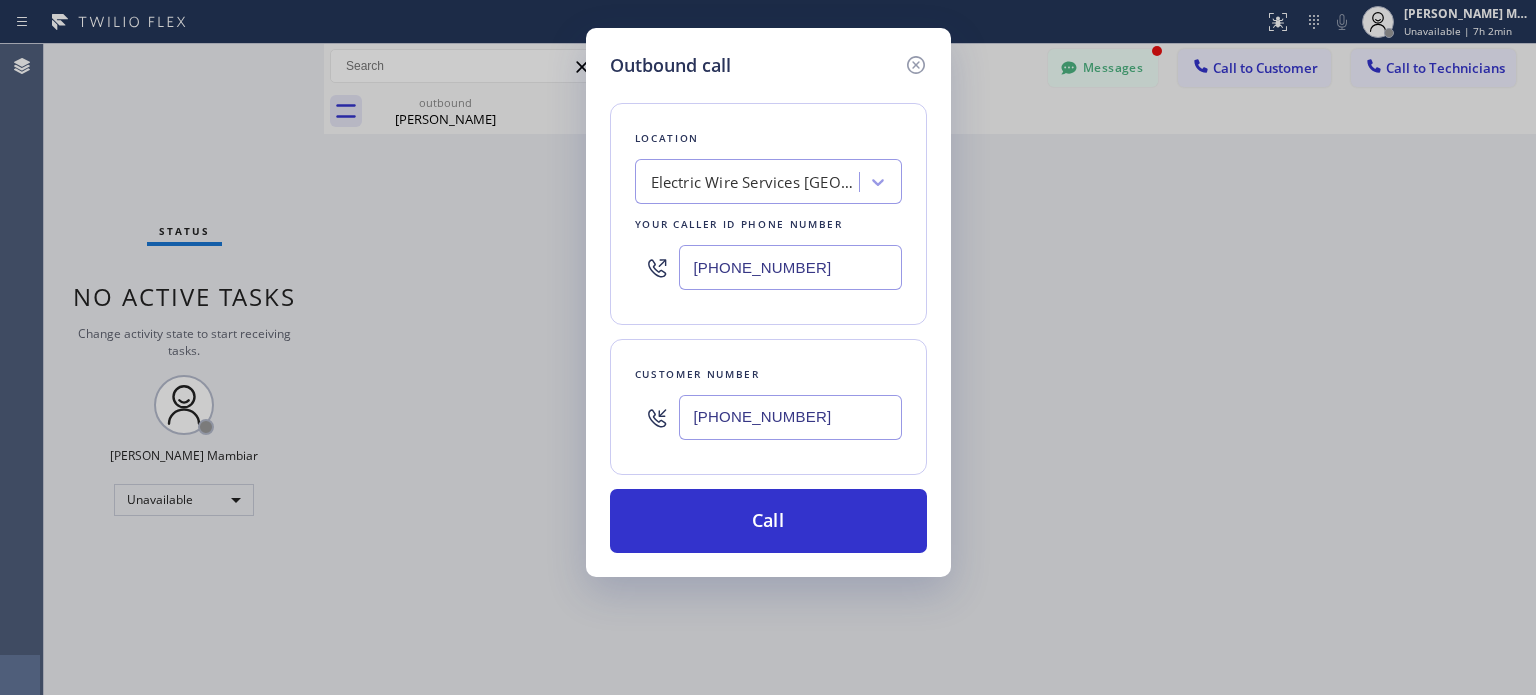 type on "[PHONE_NUMBER]" 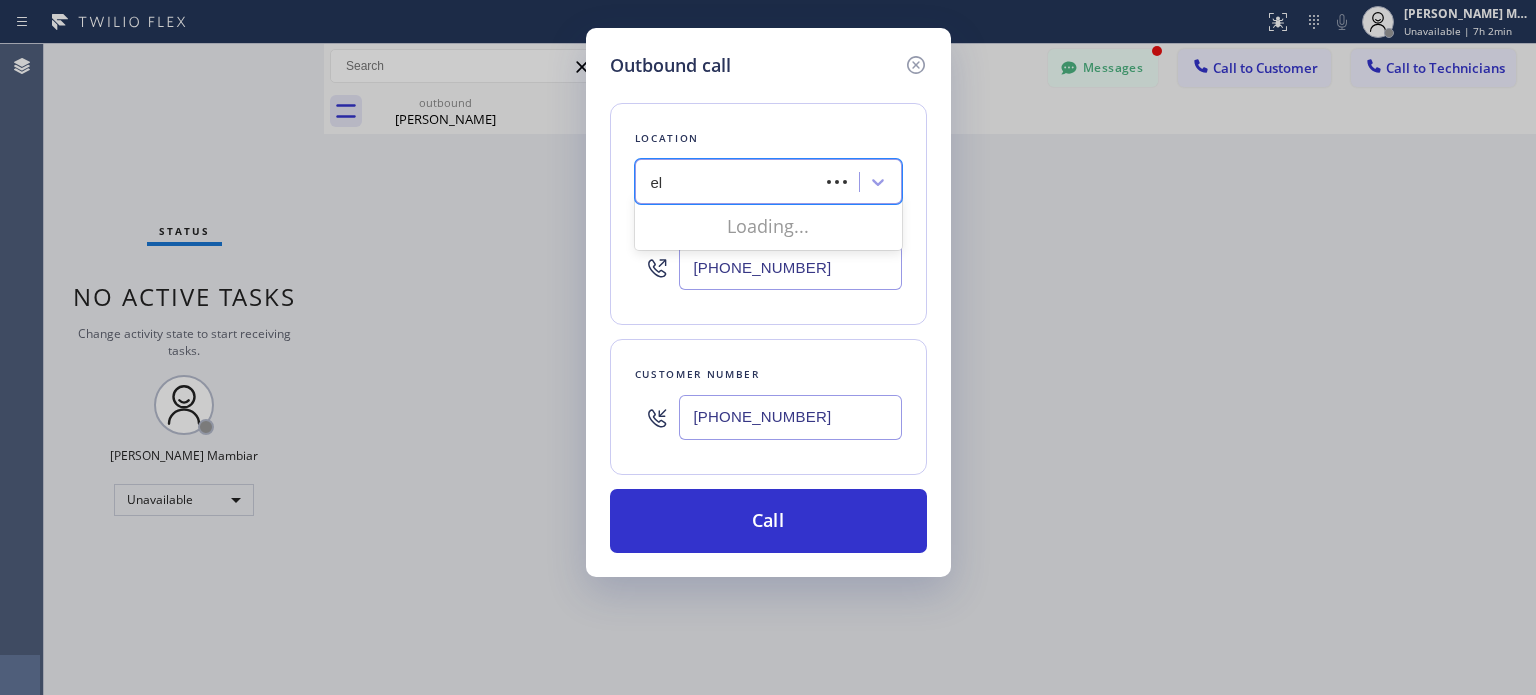 type on "e" 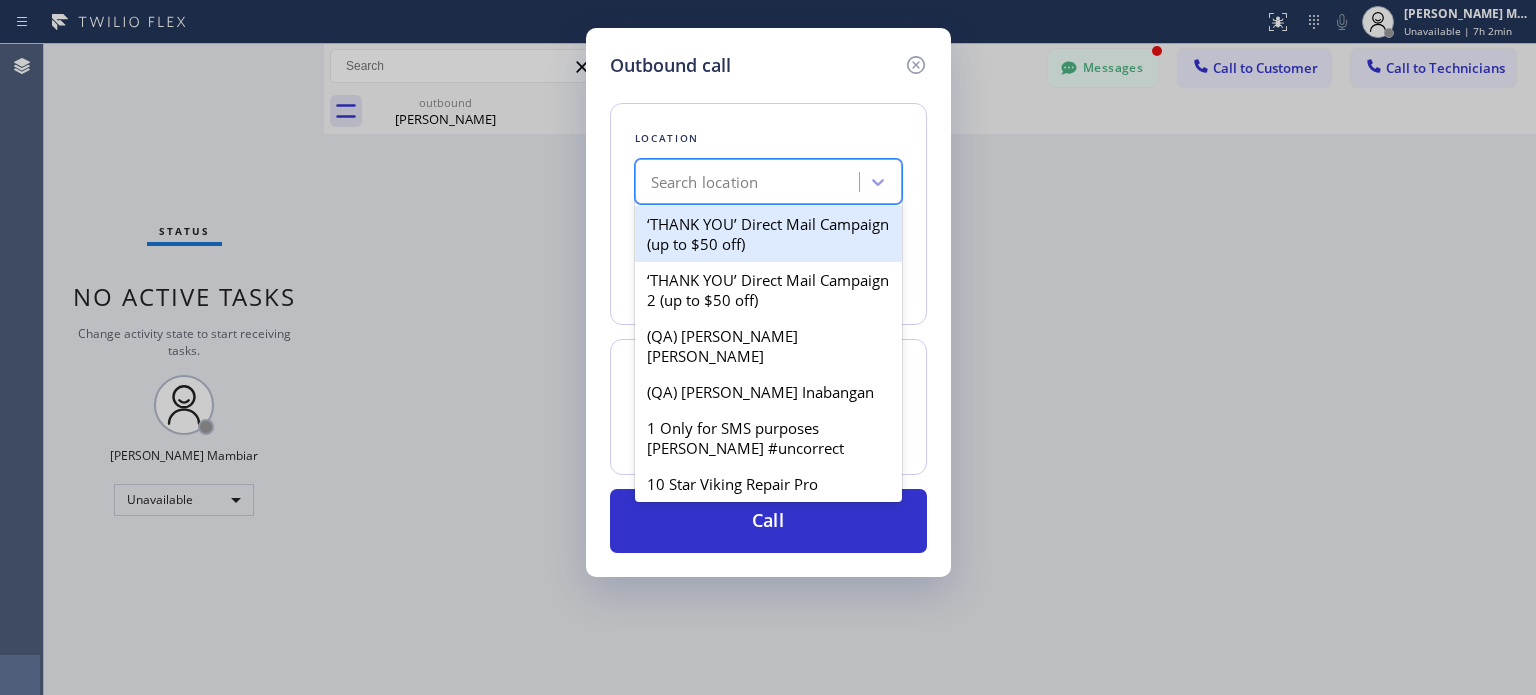 click on "Outbound call Location   option Electric Wire Services [GEOGRAPHIC_DATA], selected.    option ‘THANK‌ ‌YOU’‌ ‌Direct‌ ‌Mail‌ ‌Campaign‌ (up to $50 off) focused, 1 of 100. 100 results available. Use Up and Down to choose options, press Enter to select the currently focused option, press Escape to exit the menu, press Tab to select the option and exit the menu. Search location ‘THANK‌ ‌YOU’‌ ‌Direct‌ ‌Mail‌ ‌Campaign‌ (up to $50 off) ‘THANK‌ ‌YOU’‌ ‌Direct‌ ‌Mail‌ ‌Campaign‌ 2 (up to $50 off) (QA) [PERSON_NAME] [PERSON_NAME] (QA) [PERSON_NAME] Inabangan 1 Only for SMS purposes [PERSON_NAME] #uncorrect 10 Star Viking Repair Pro 123 Air Duct Cleaning 123 Air Duct Cleaning [PERSON_NAME][GEOGRAPHIC_DATA] 123 Air Duct Cleaning [GEOGRAPHIC_DATA] 123 Air Duct Cleaning(TFN) 144 Electric 1st Choice Solutions 1st Electrical Maintenance 1st Generation Team 1st Illumize 1st Plumbers Ever 1st Professionals 20% Off Peoria Appliance Repair #uncorrect 24 hour Electrician [PERSON_NAME] 24 hour Electricians 2ZZ Wires" at bounding box center (768, 347) 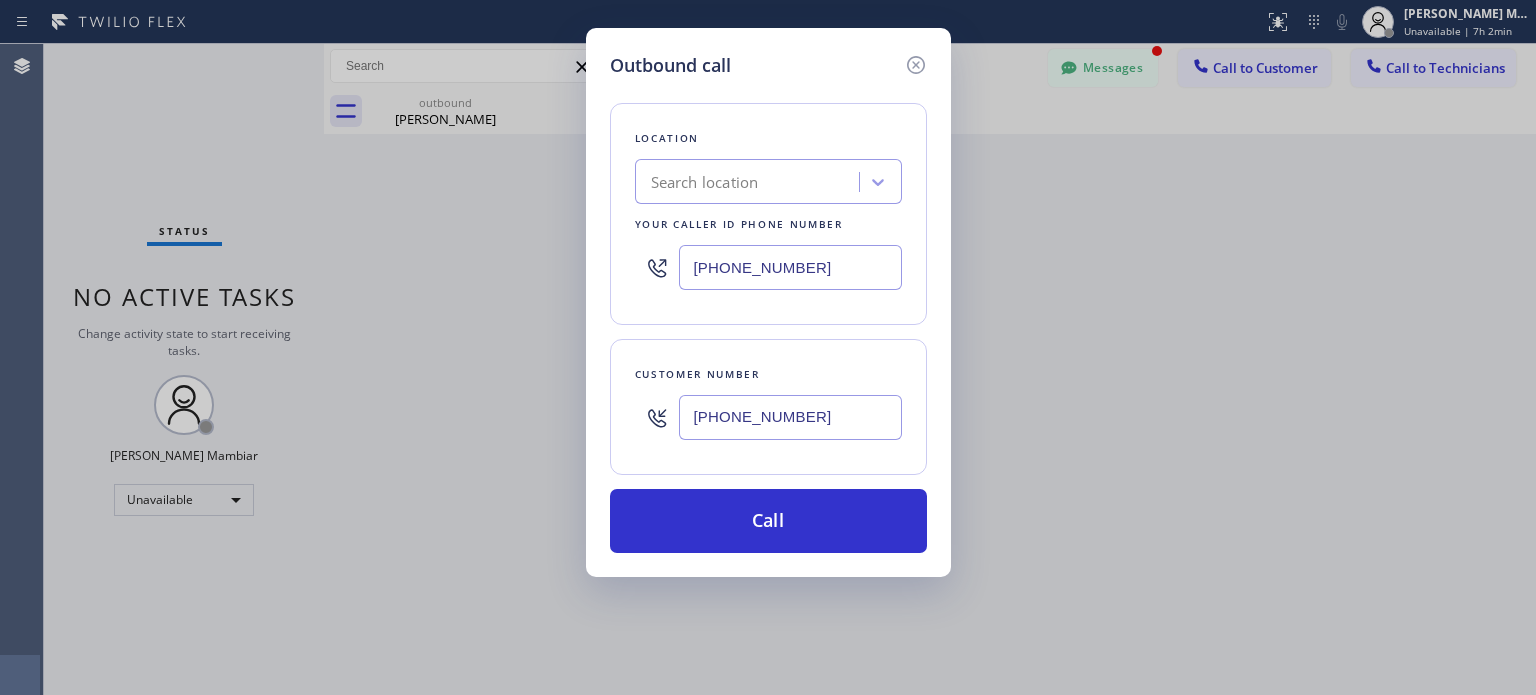 click on "Location Search location Your caller id phone number [PHONE_NUMBER]" at bounding box center [768, 214] 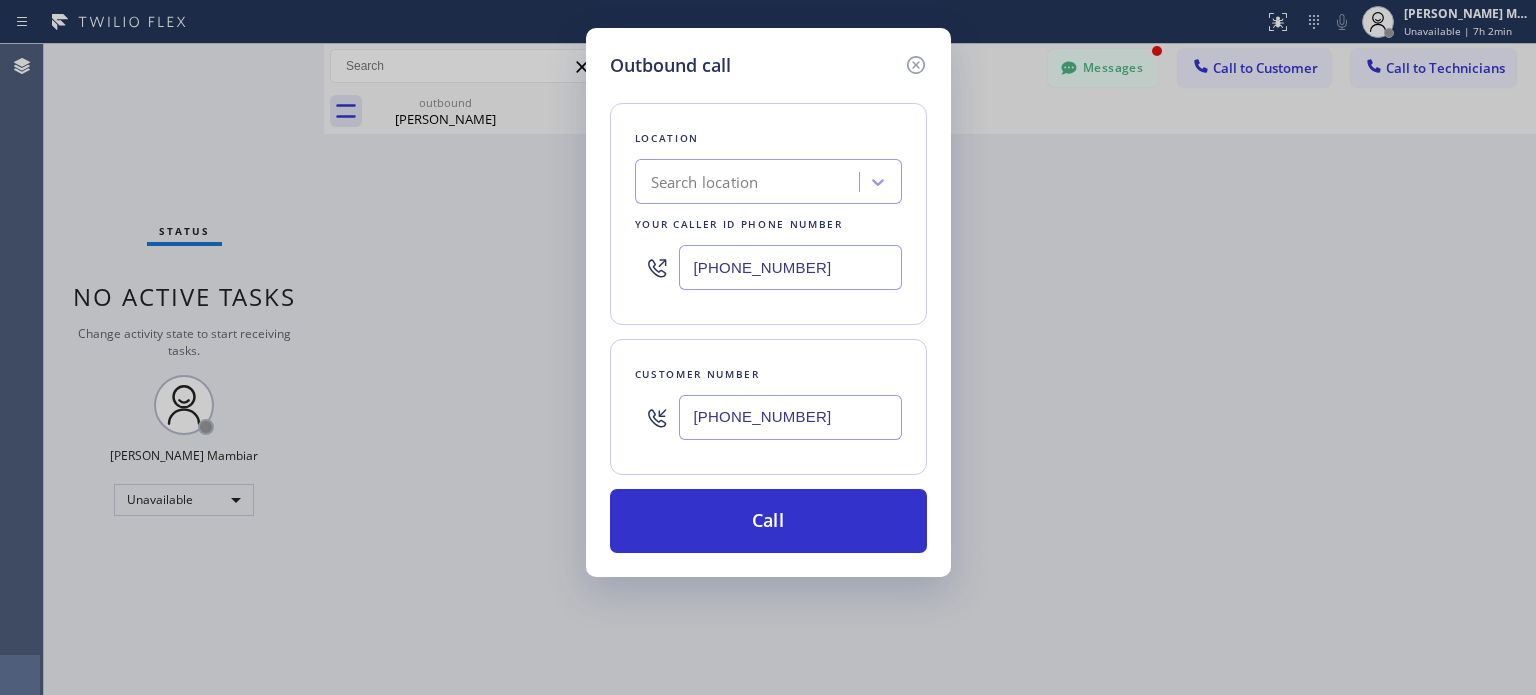 click on "Search location" at bounding box center (750, 182) 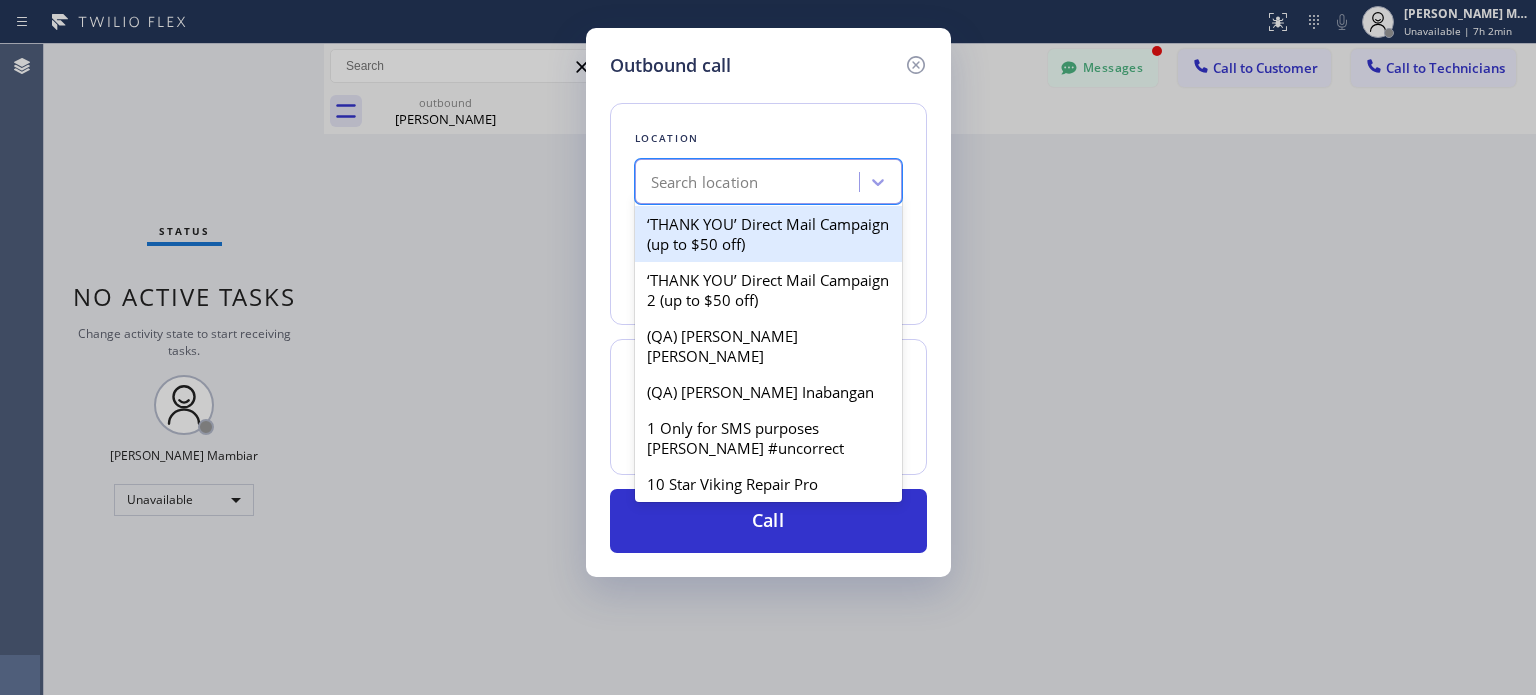 drag, startPoint x: 646, startPoint y: 174, endPoint x: 636, endPoint y: 179, distance: 11.18034 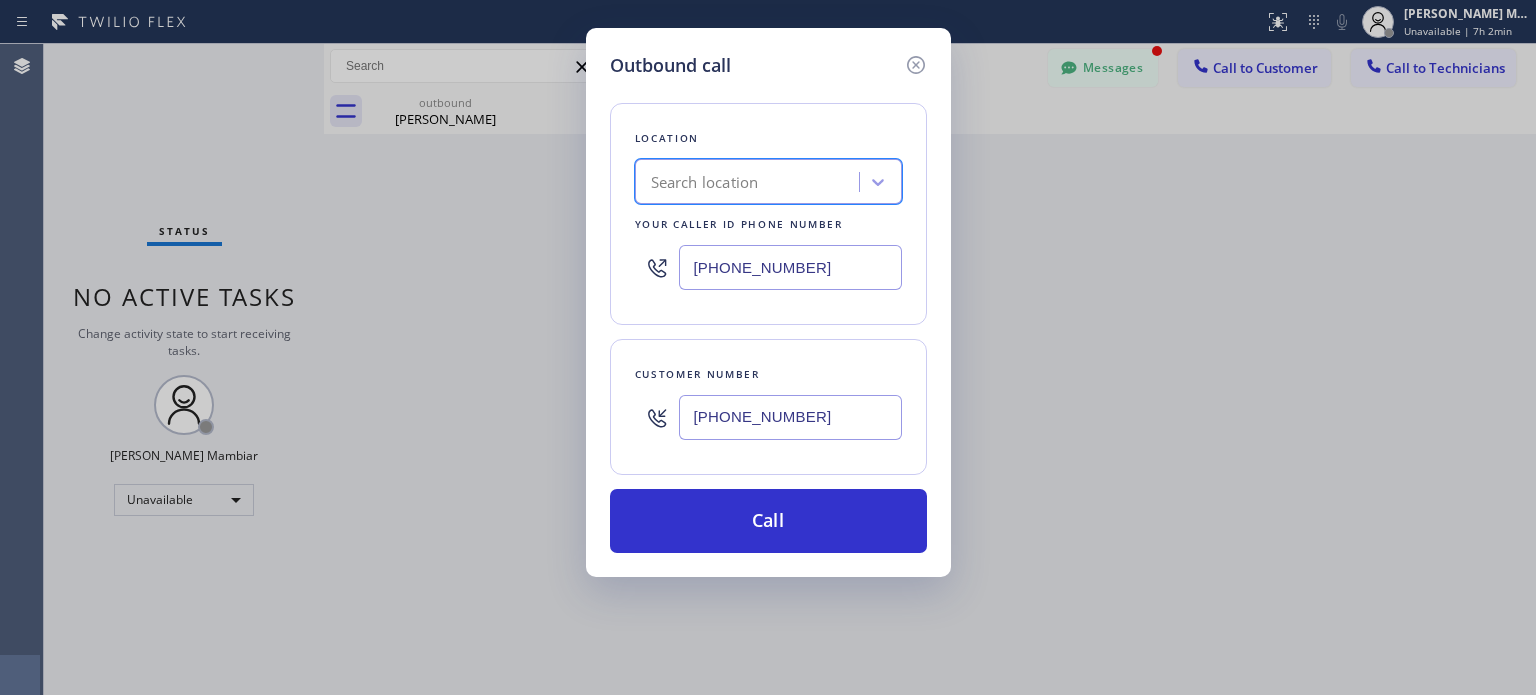 click on "Search location" at bounding box center (750, 182) 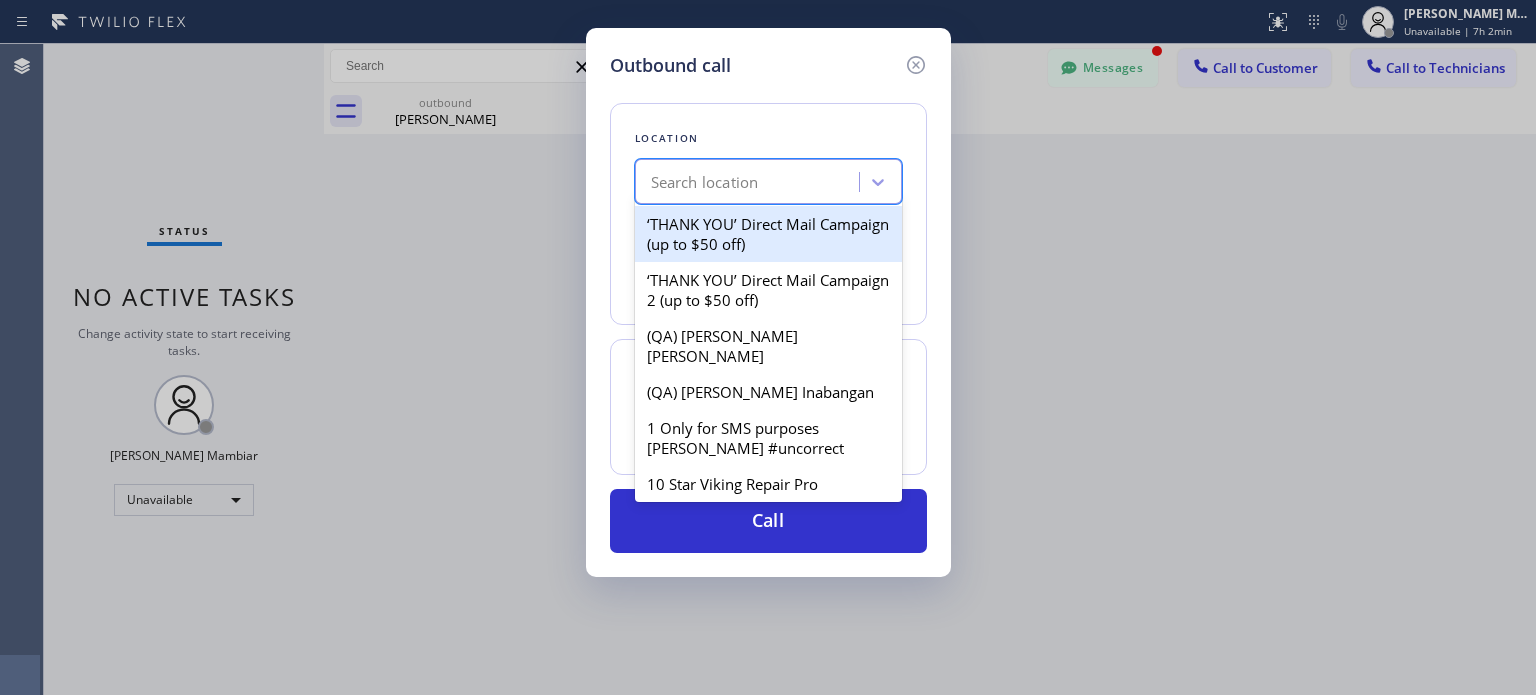 click on "Search location" at bounding box center (705, 182) 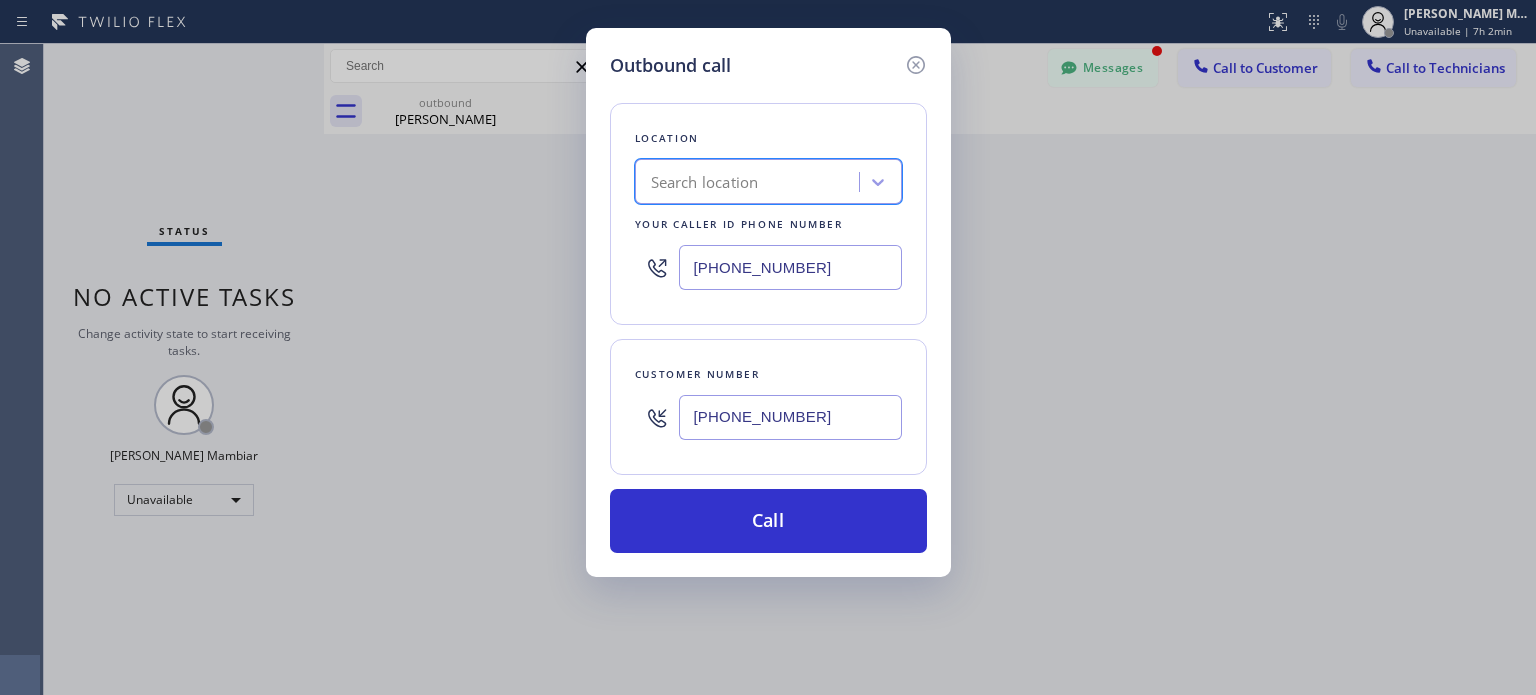 drag, startPoint x: 704, startPoint y: 182, endPoint x: 776, endPoint y: 194, distance: 72.99315 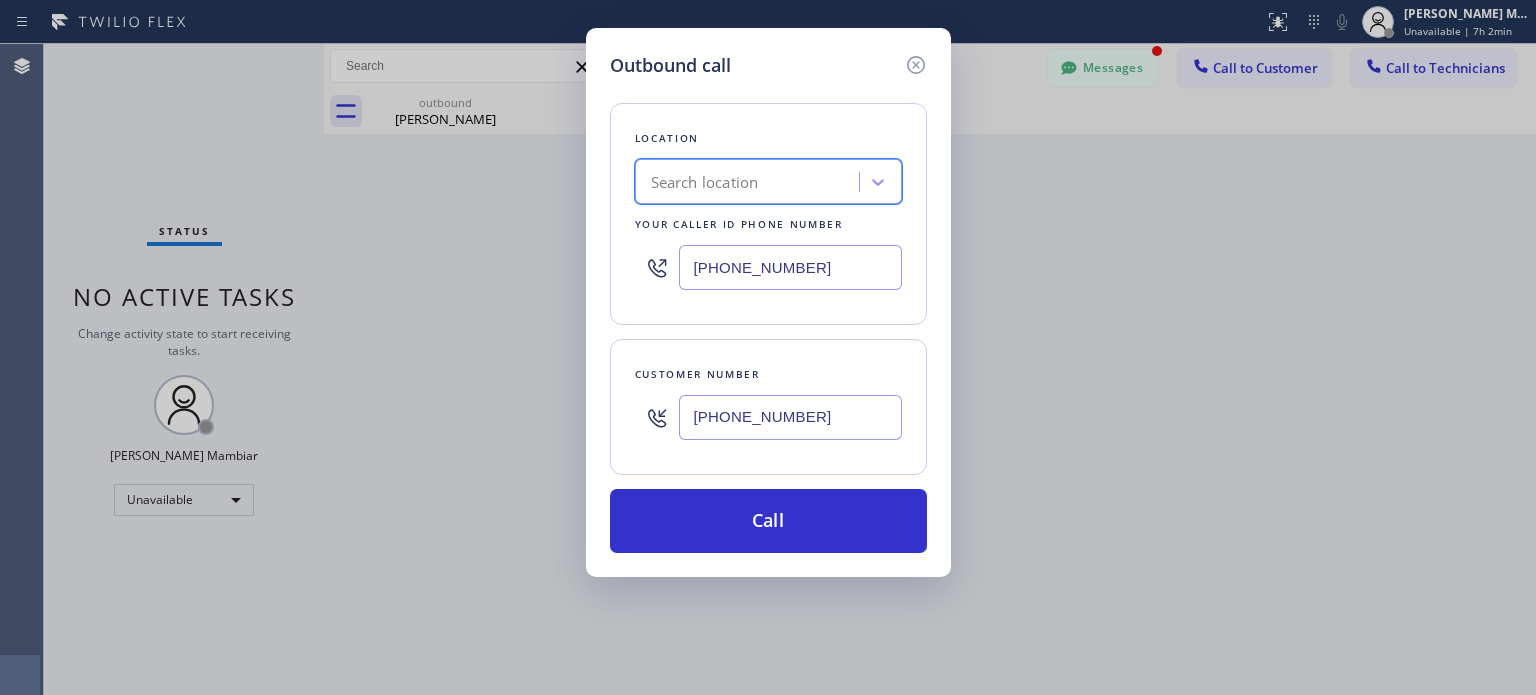 click on "Search location" at bounding box center (750, 182) 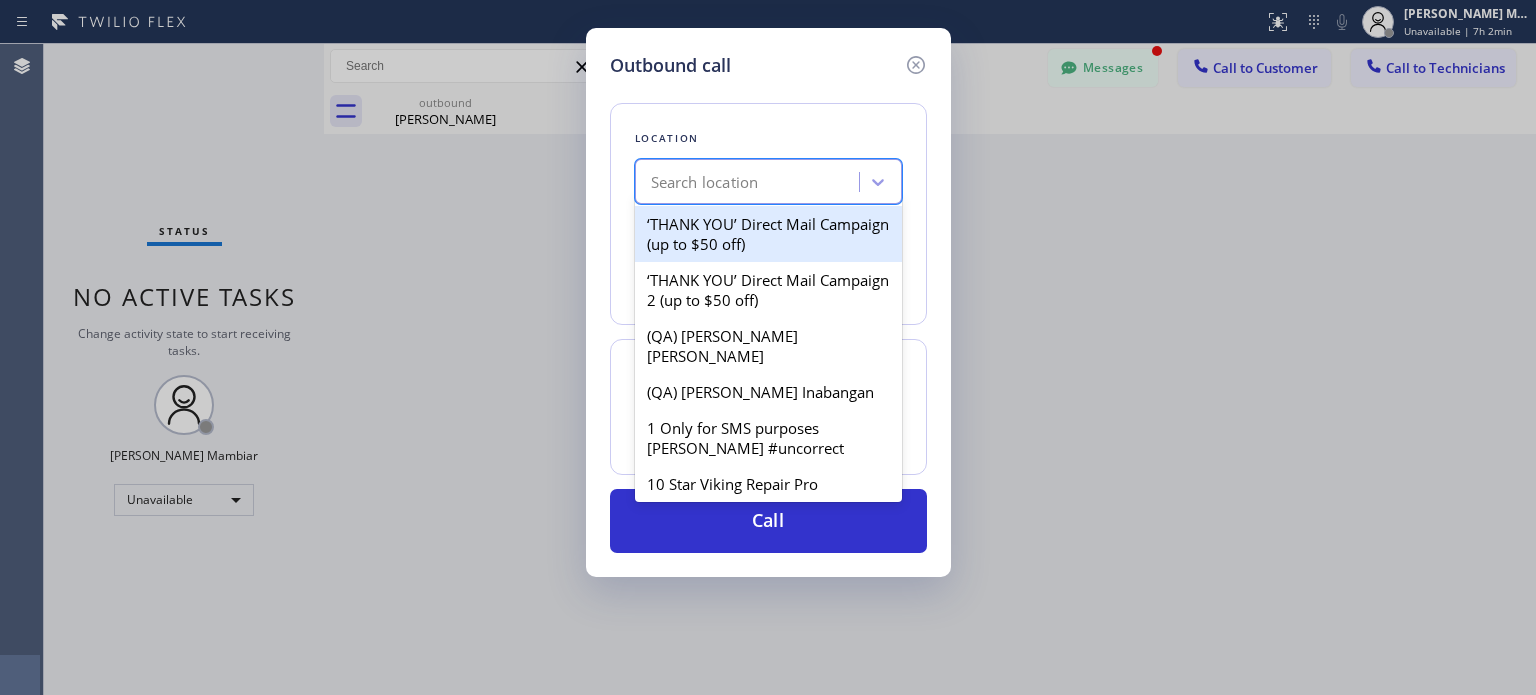 click on "Search location" at bounding box center (750, 182) 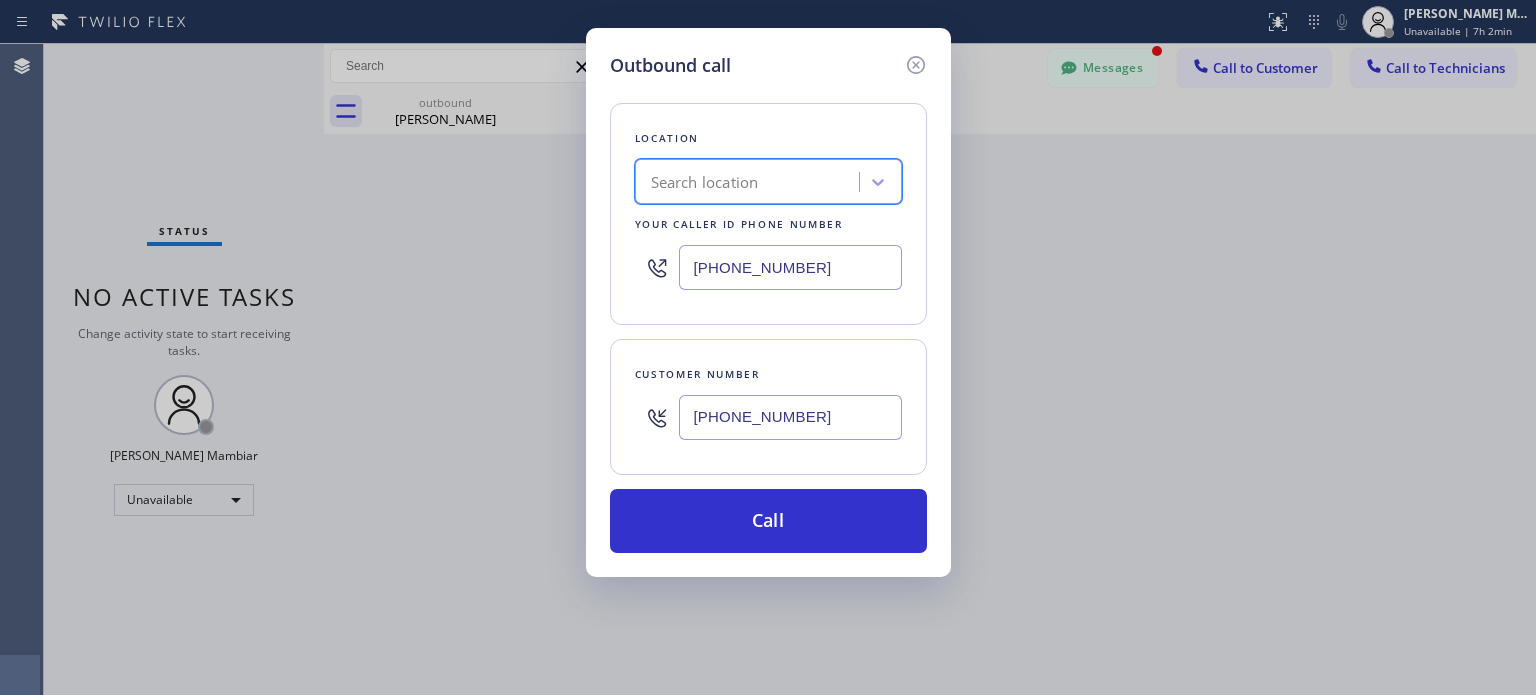 drag, startPoint x: 749, startPoint y: 179, endPoint x: 654, endPoint y: 179, distance: 95 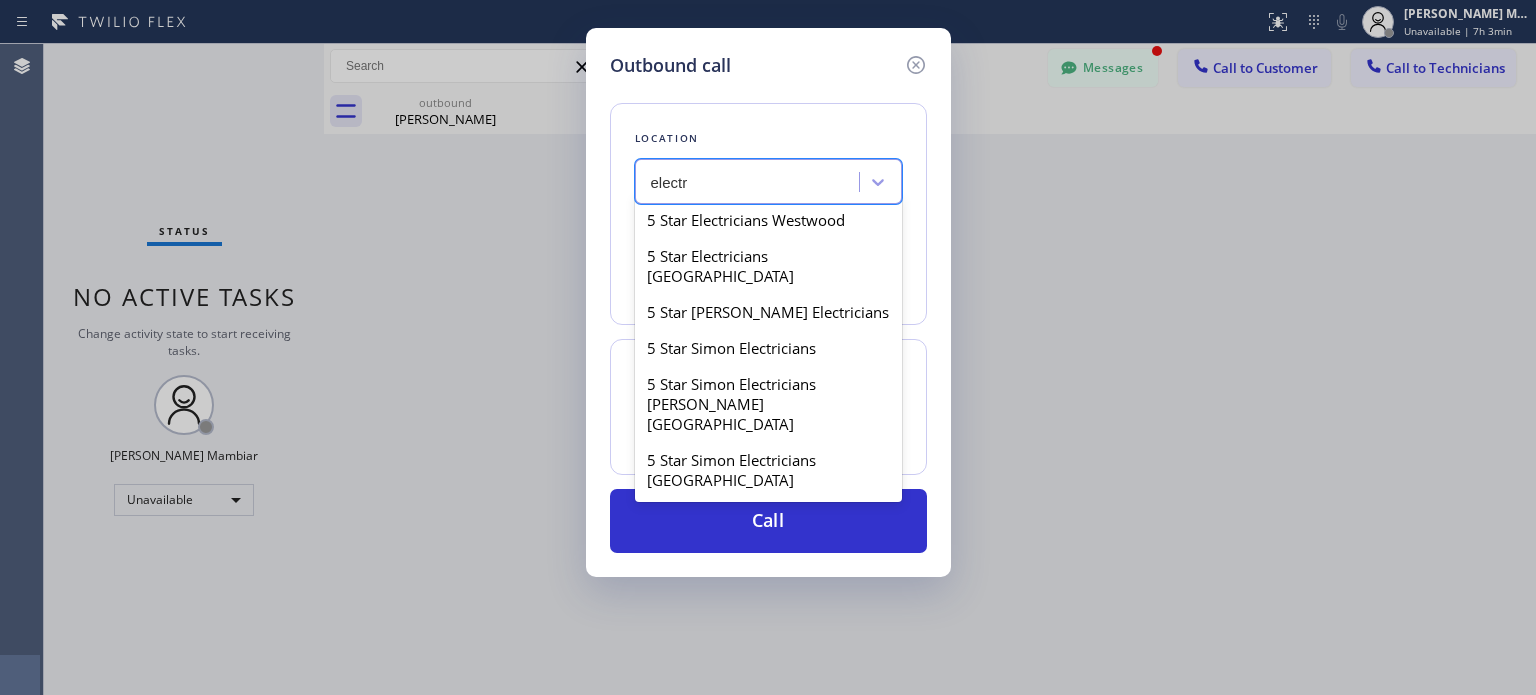 scroll, scrollTop: 3788, scrollLeft: 0, axis: vertical 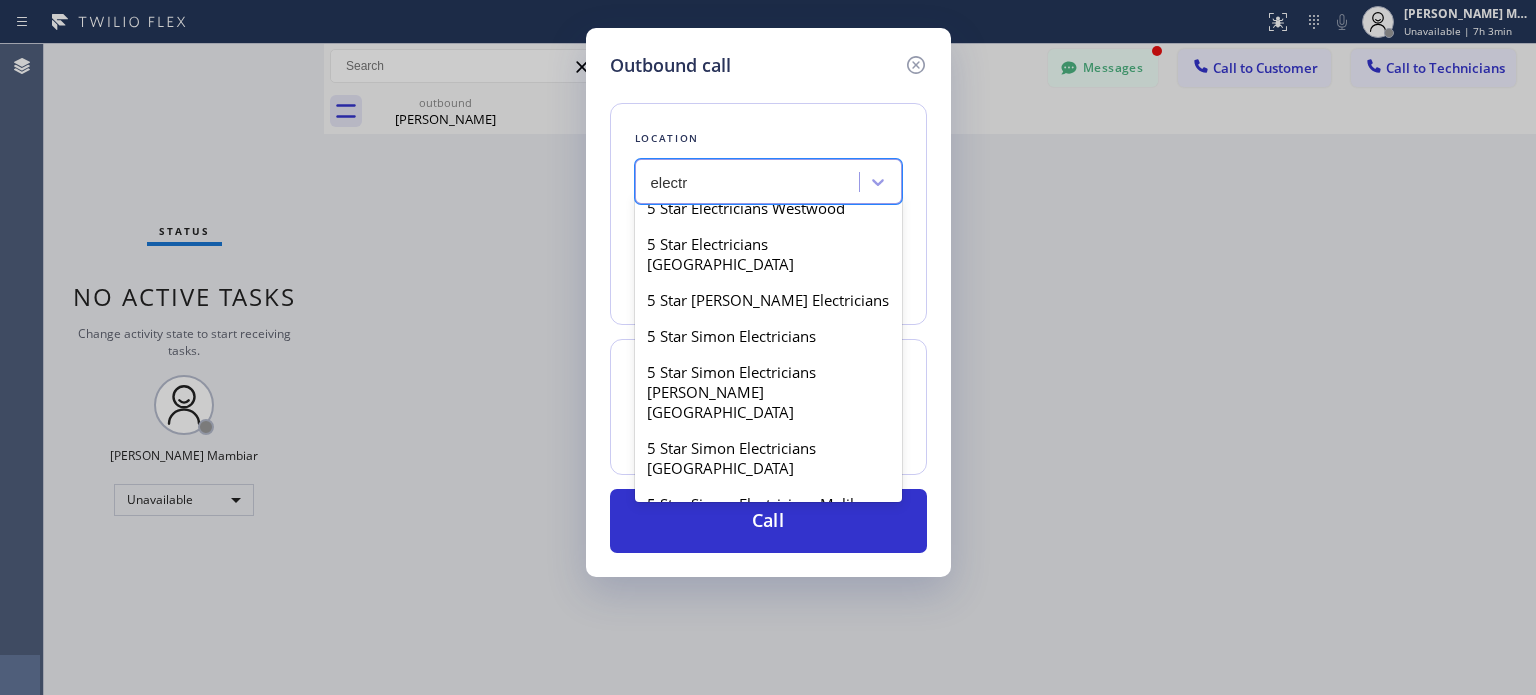 type on "electr" 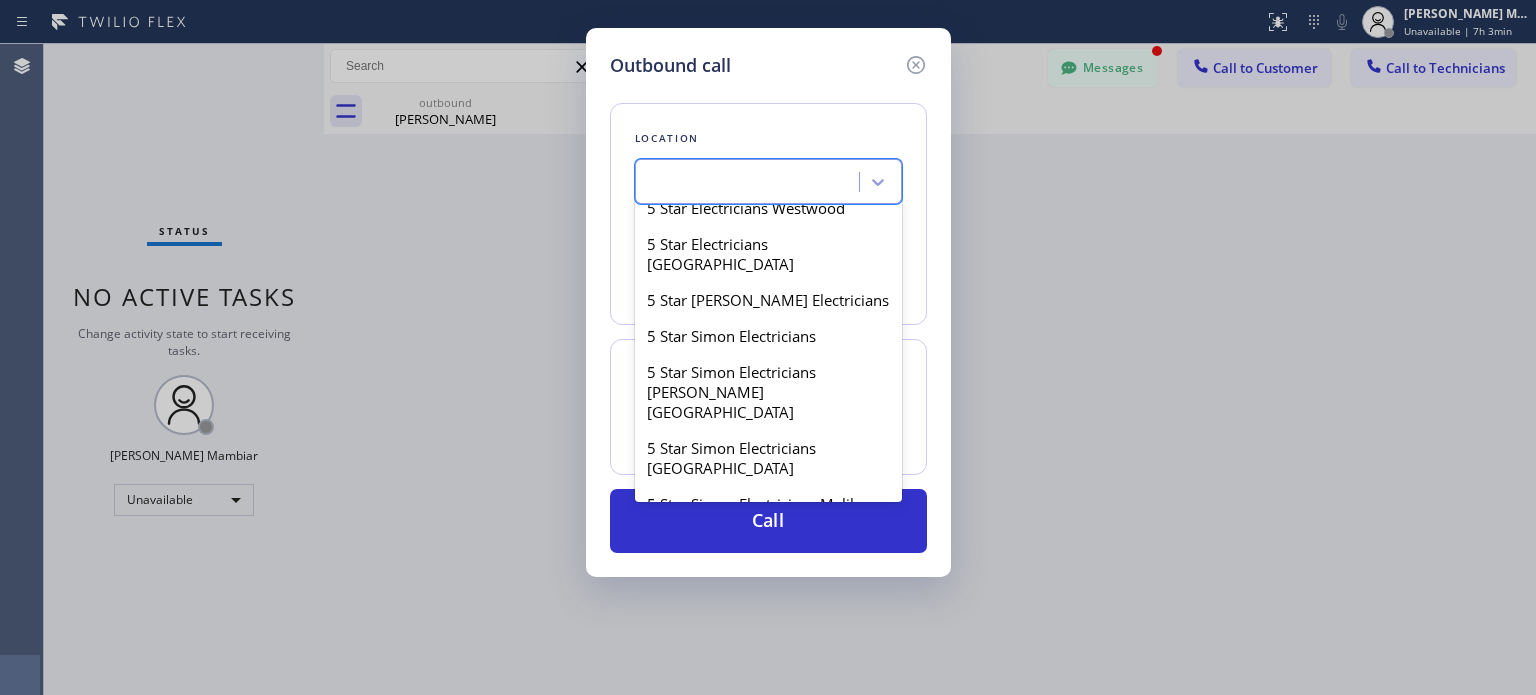 click on "Outbound call Location   option Electric Wire Services [GEOGRAPHIC_DATA], selected.    option A-Tech Electrical Contracting Inc focused, 96 of 100. 100 results available for search term electr. Use Up and Down to choose options, press Enter to select the currently focused option, press Escape to exit the menu, press Tab to select the option and exit the menu. electr 144 Electric 1st Electrical Maintenance 24 hour Electrician [GEOGRAPHIC_DATA] 24 hour Electricians 24/7 Electrical Repair [GEOGRAPHIC_DATA] 24/7 Electricians [GEOGRAPHIC_DATA] 3/R Electrical And Wolf Range Repair Company 360 Electricians [PERSON_NAME][GEOGRAPHIC_DATA] 360 Electricians Arleta 360 Electricians Bel Air 360 Electricians [PERSON_NAME] 360 Electricians [GEOGRAPHIC_DATA] 360 Electricians Cahuenga Pass 360 Electricians [GEOGRAPHIC_DATA] 360 Electricians Eagle Rock 360 Electricians El Segundo 360 Electricians El Sereno 360 Electricians TFN 4U Electric 5 Star Berryessa Electric 5 Star Electric 5 Star Electric [GEOGRAPHIC_DATA] 5 Star Electric [PERSON_NAME][GEOGRAPHIC_DATA] 5 Star Electric [GEOGRAPHIC_DATA] Call" at bounding box center (768, 347) 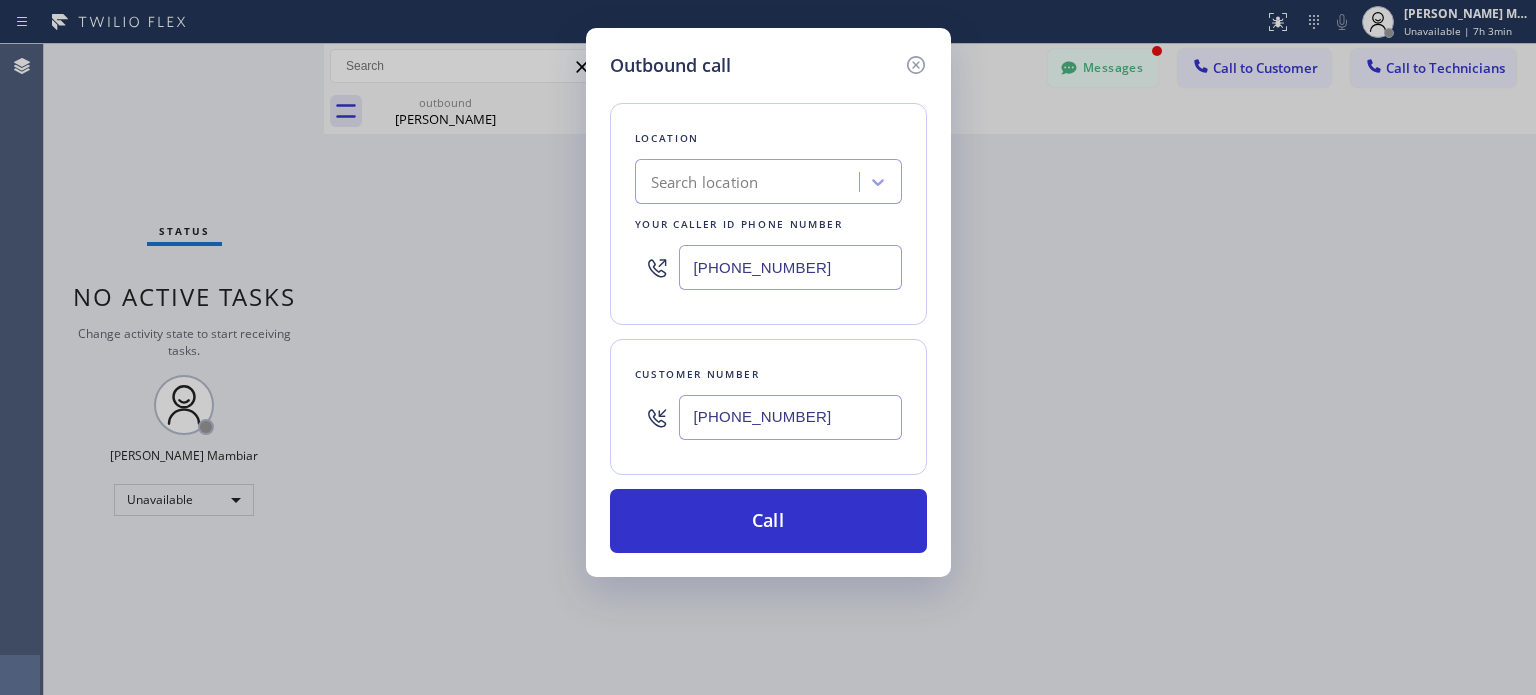 click on "[PHONE_NUMBER]" at bounding box center (790, 267) 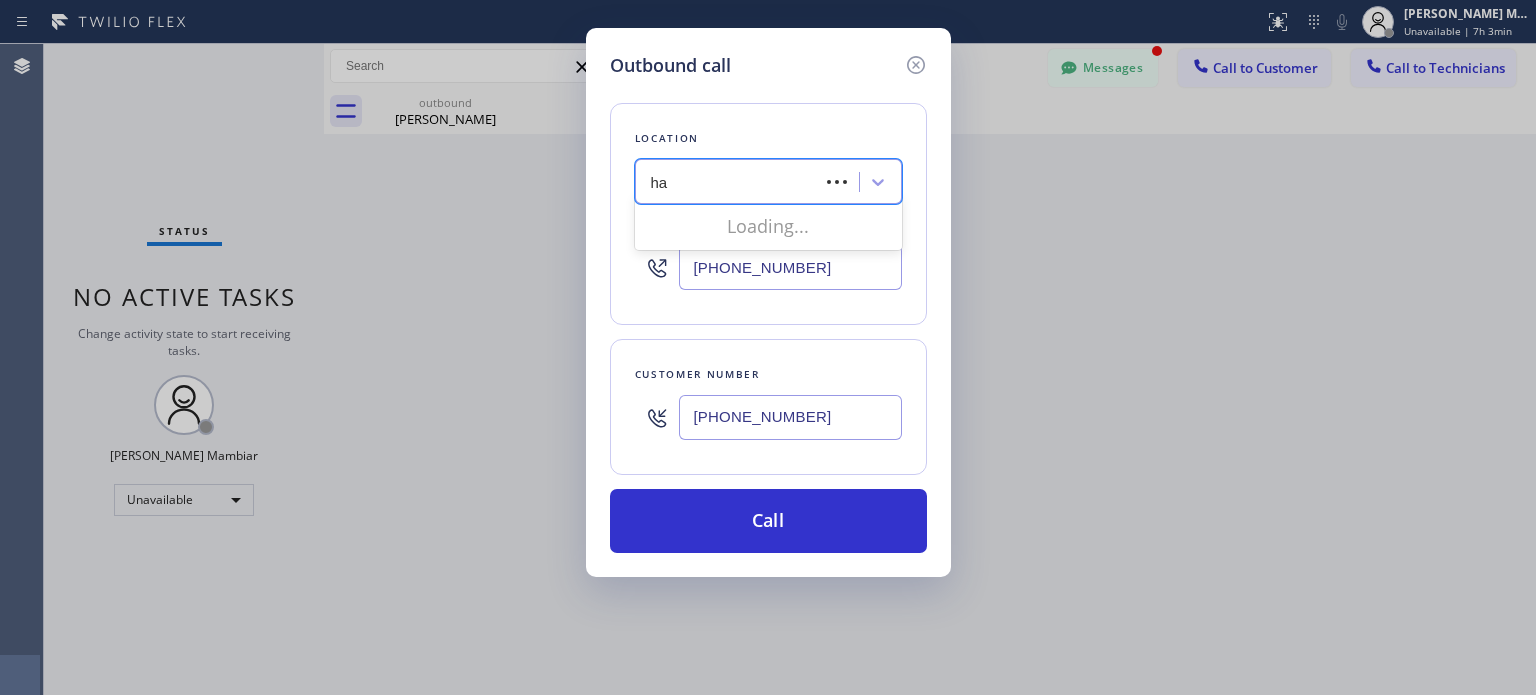 type on "h" 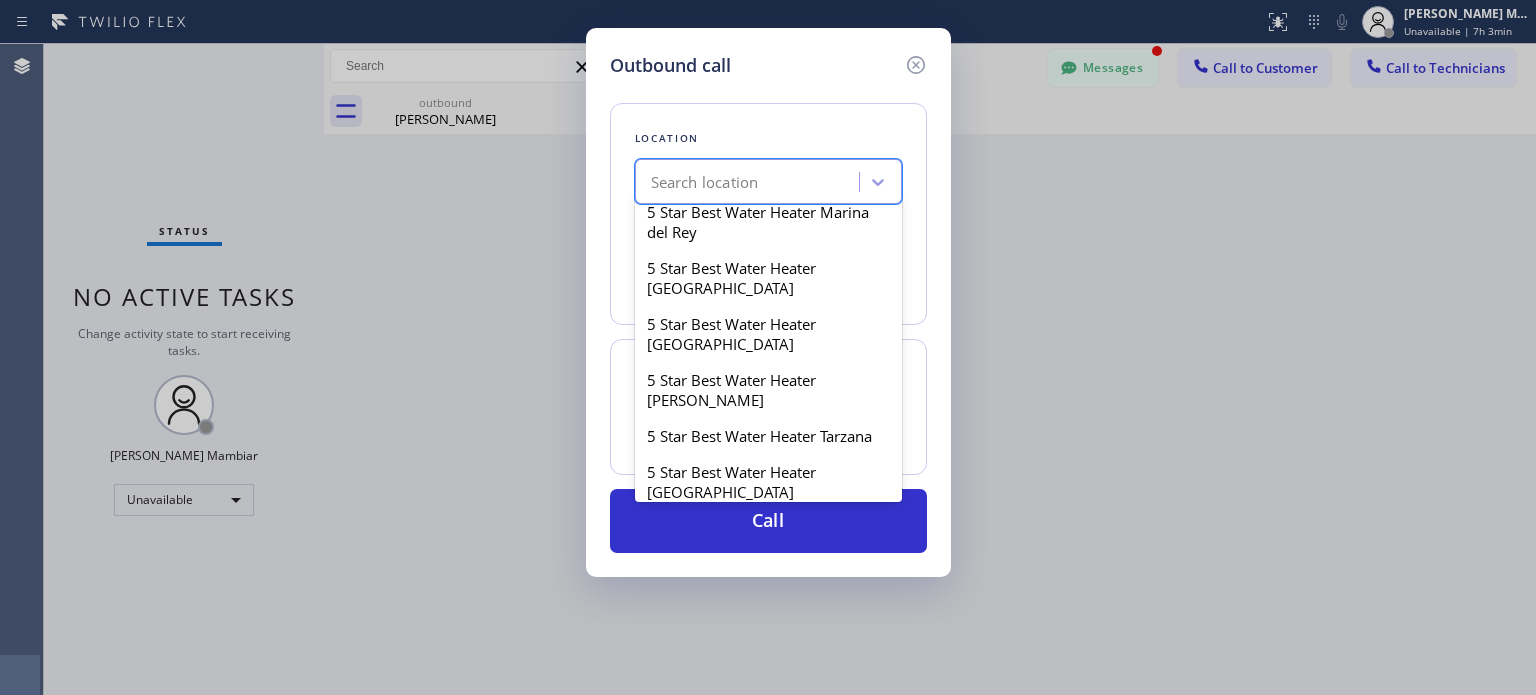 scroll, scrollTop: 4548, scrollLeft: 0, axis: vertical 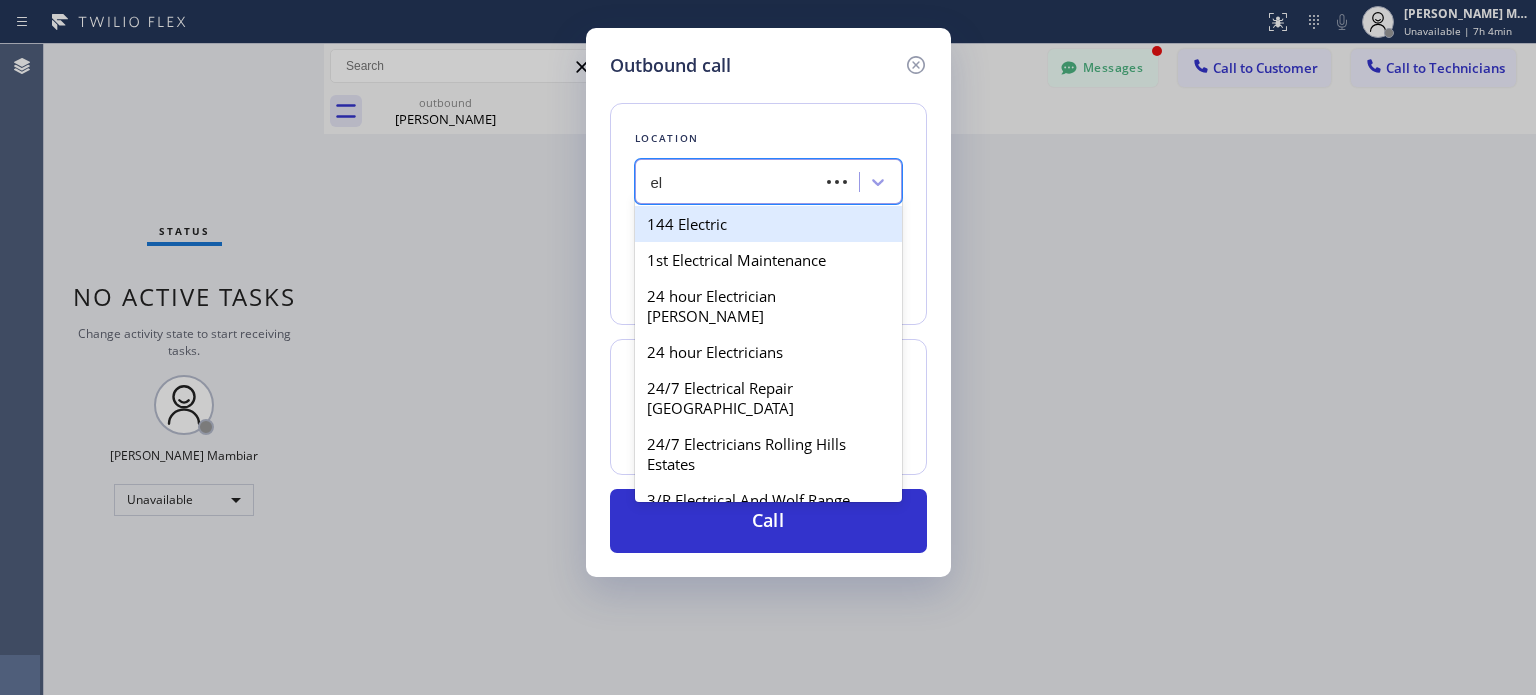 type on "e" 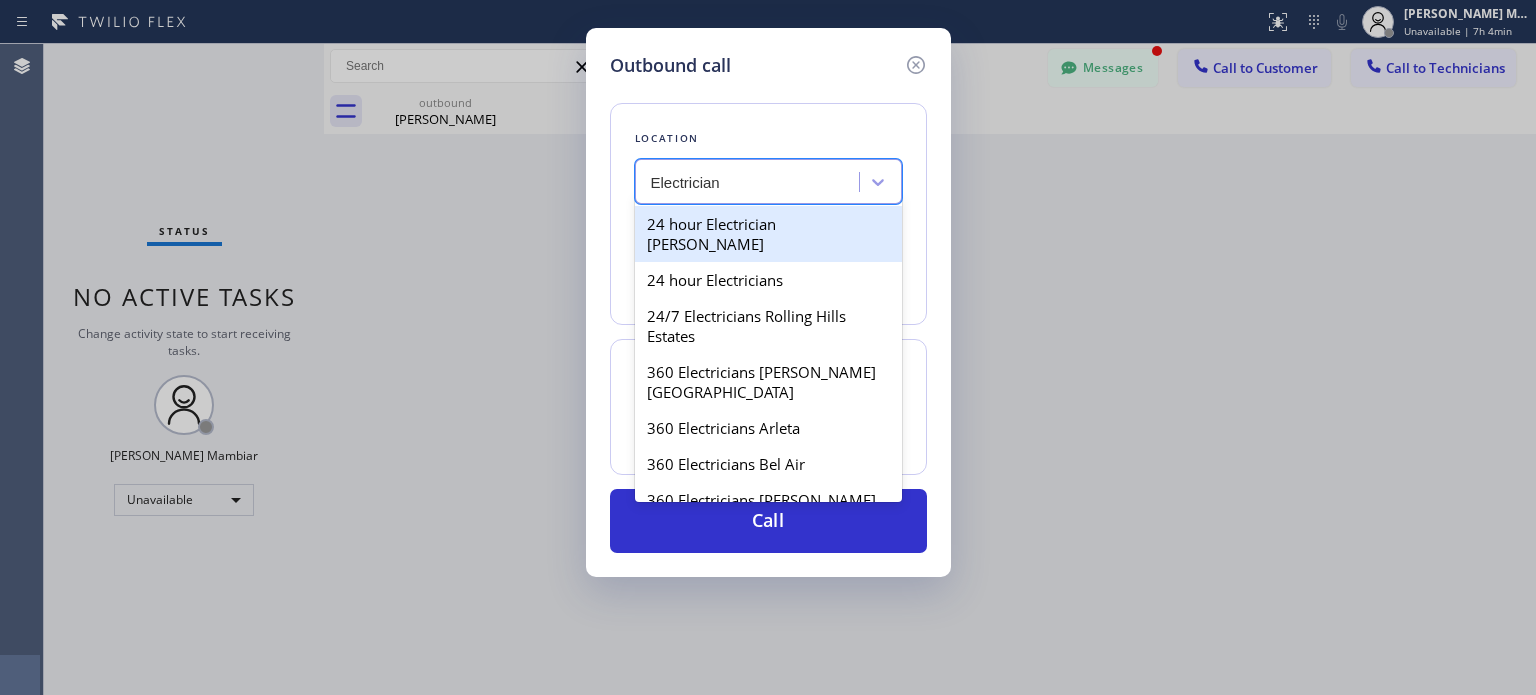 type on "Electrician" 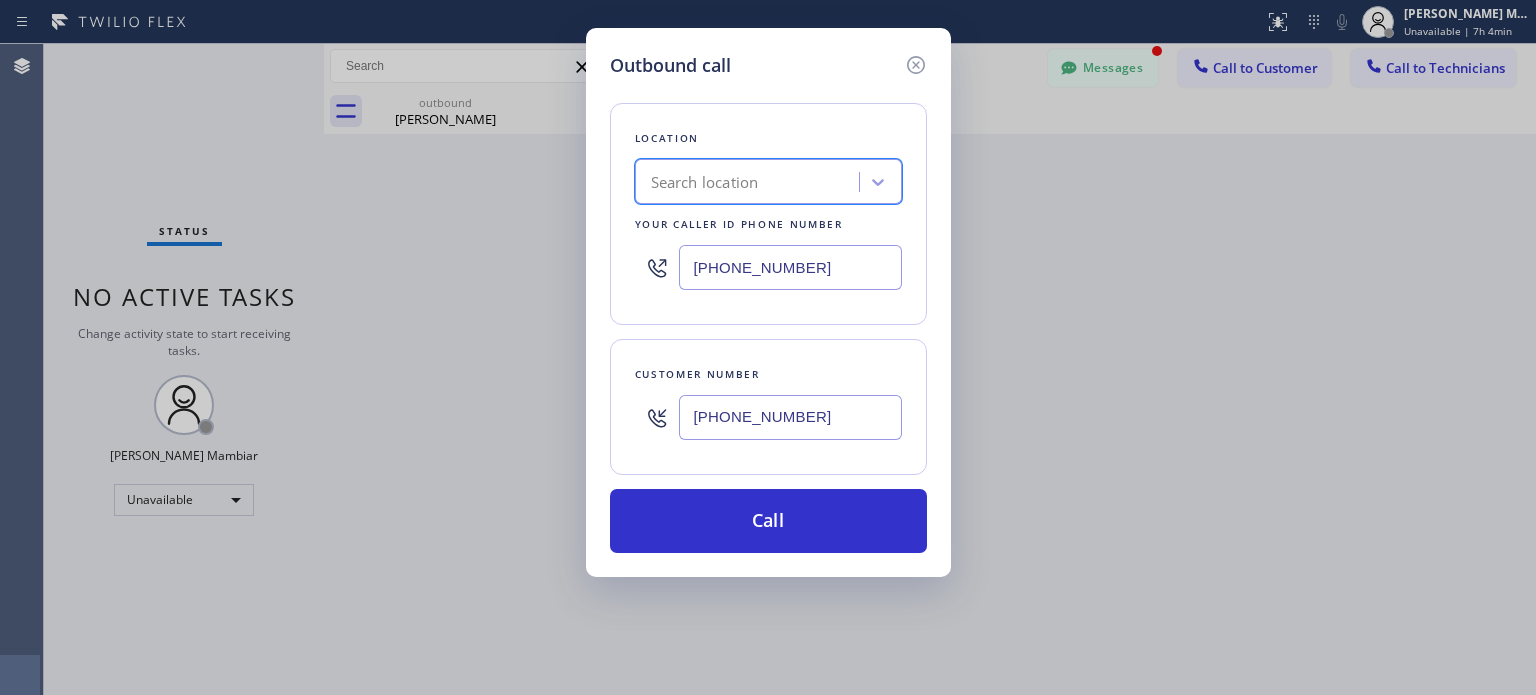 click on "Search location" at bounding box center [705, 182] 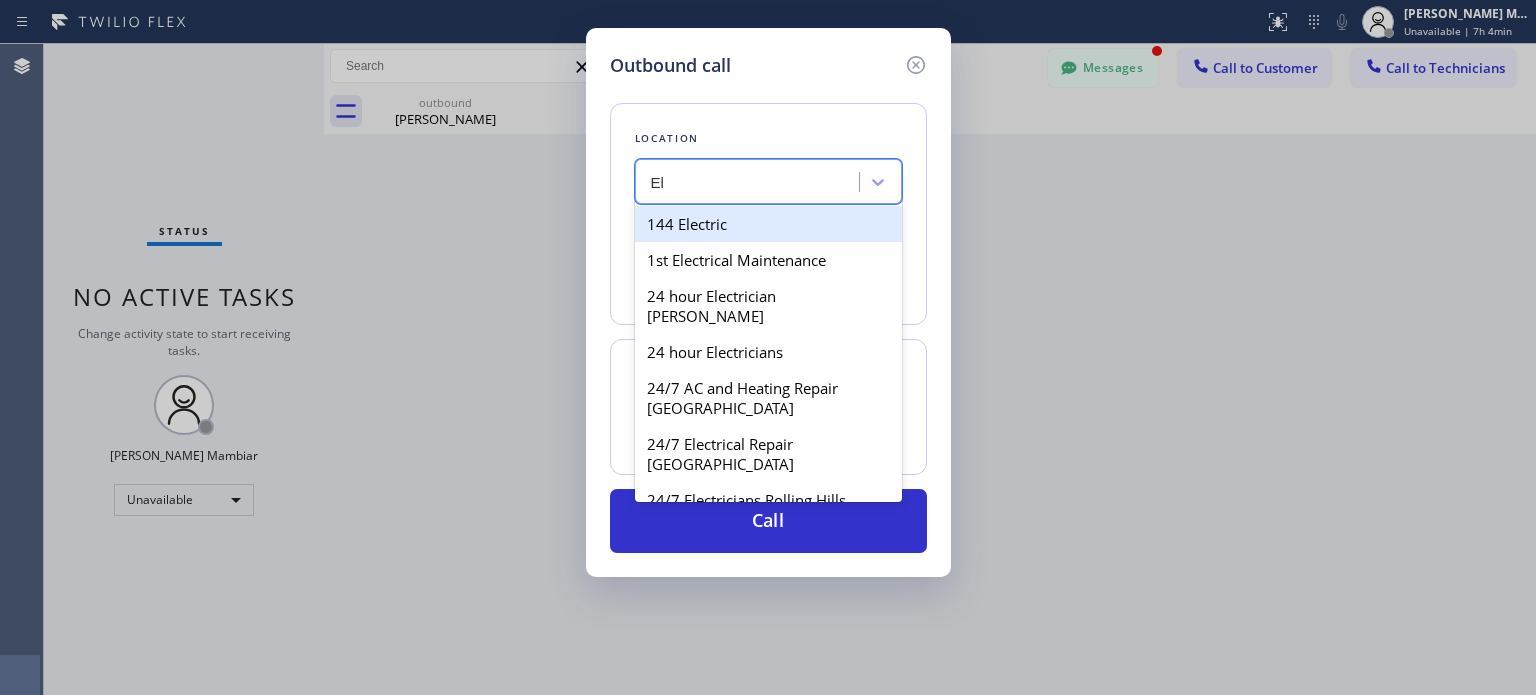 type on "E" 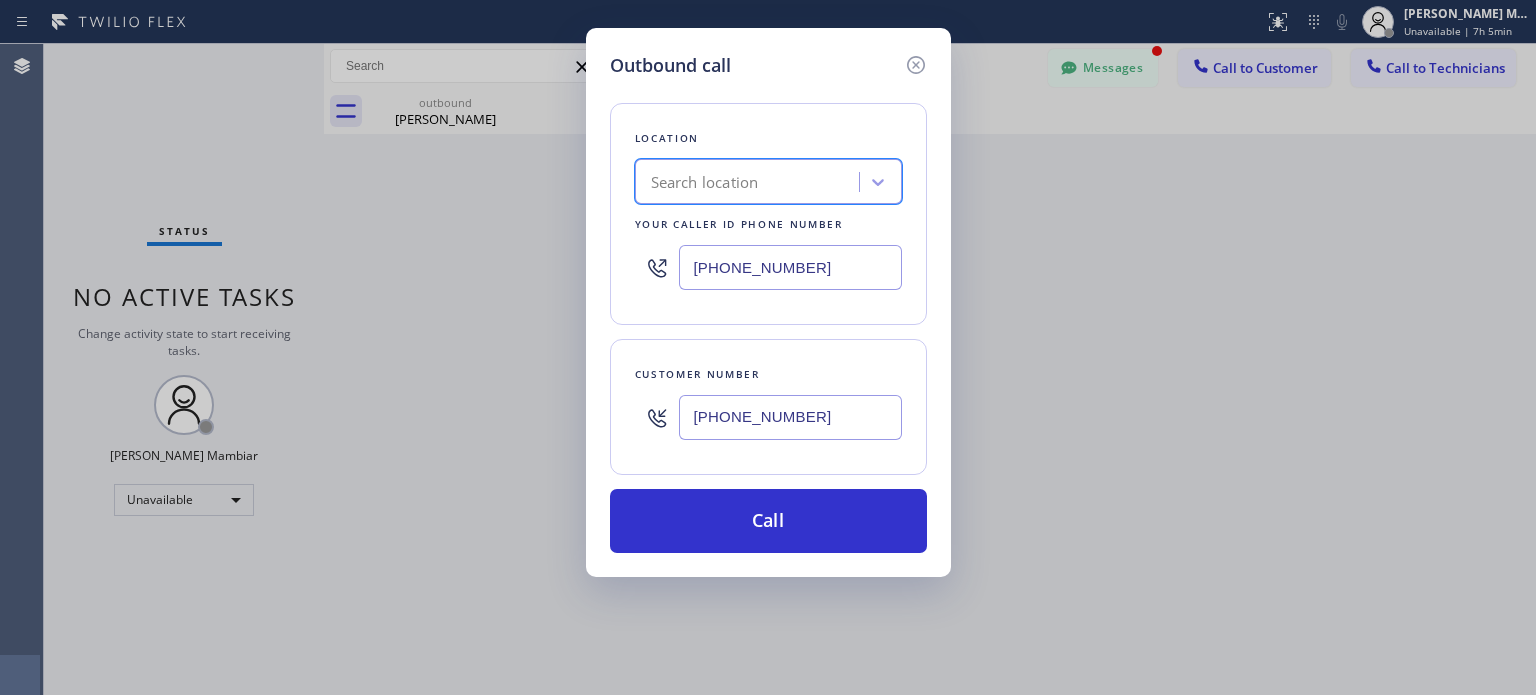click on "Search location" at bounding box center (705, 182) 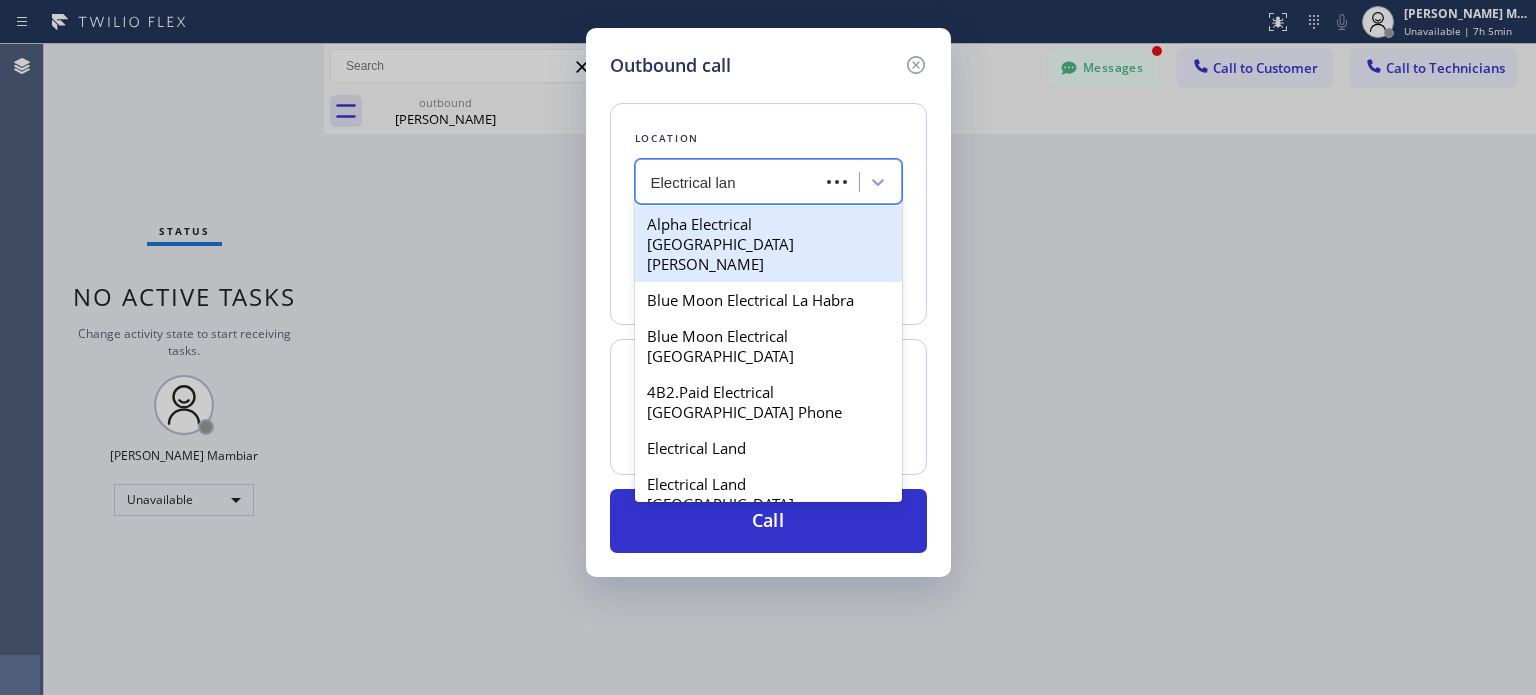 type on "Electrical land" 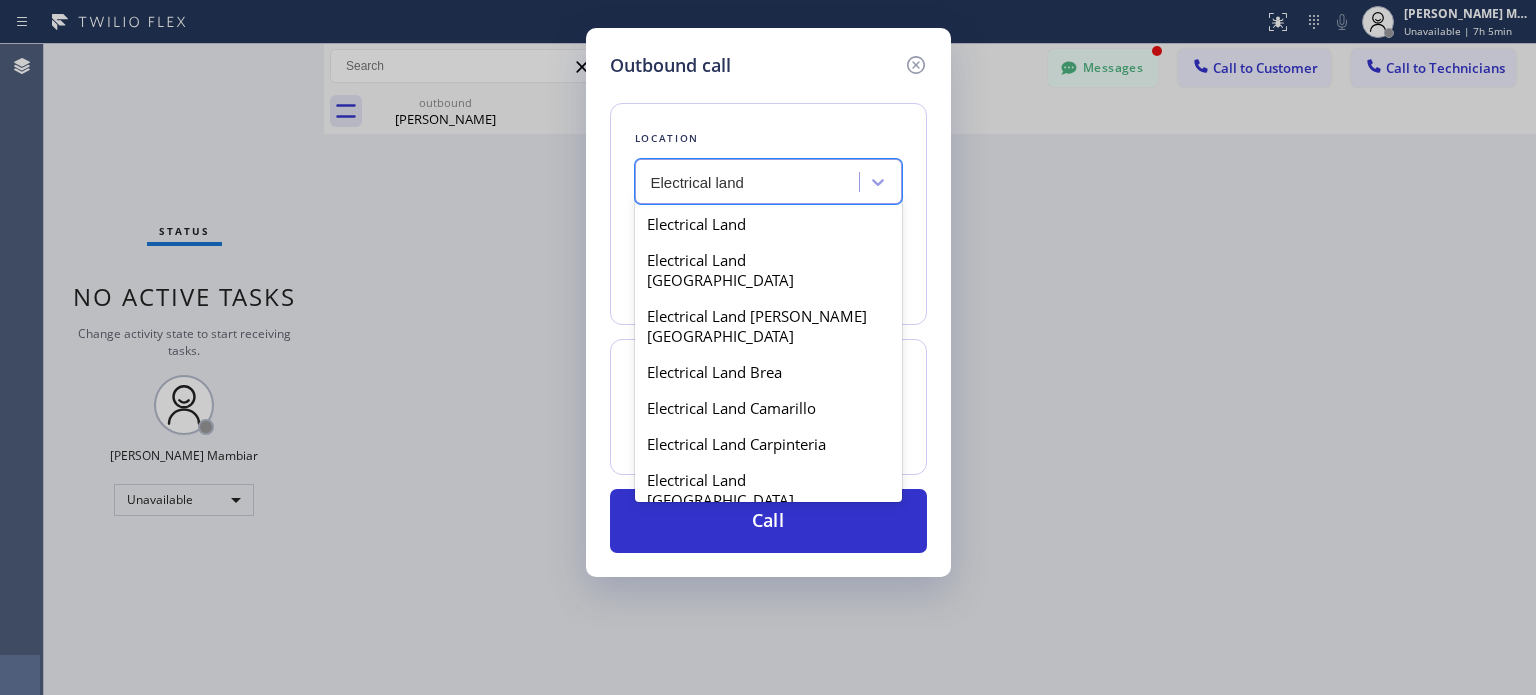 click on "Electrical Land Cerritos" at bounding box center (768, 536) 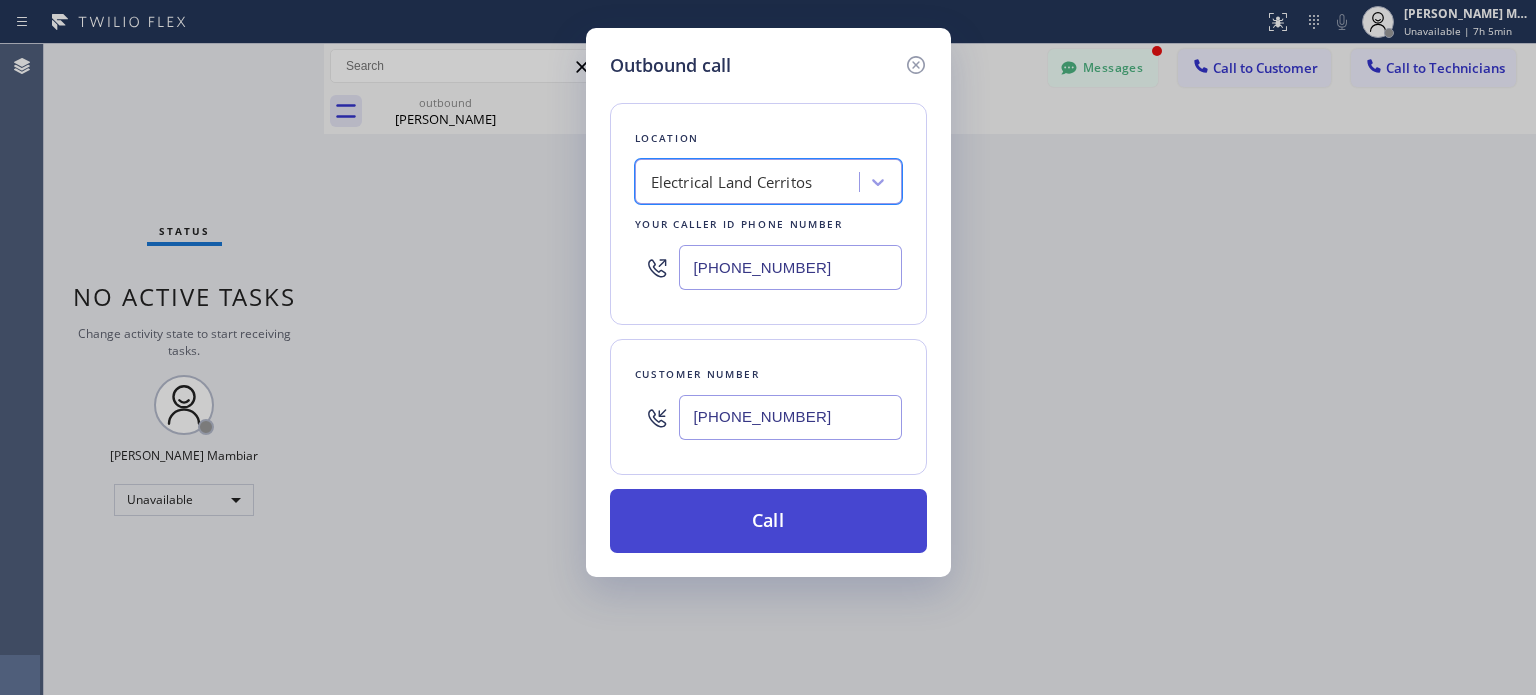 click on "Call" at bounding box center [768, 521] 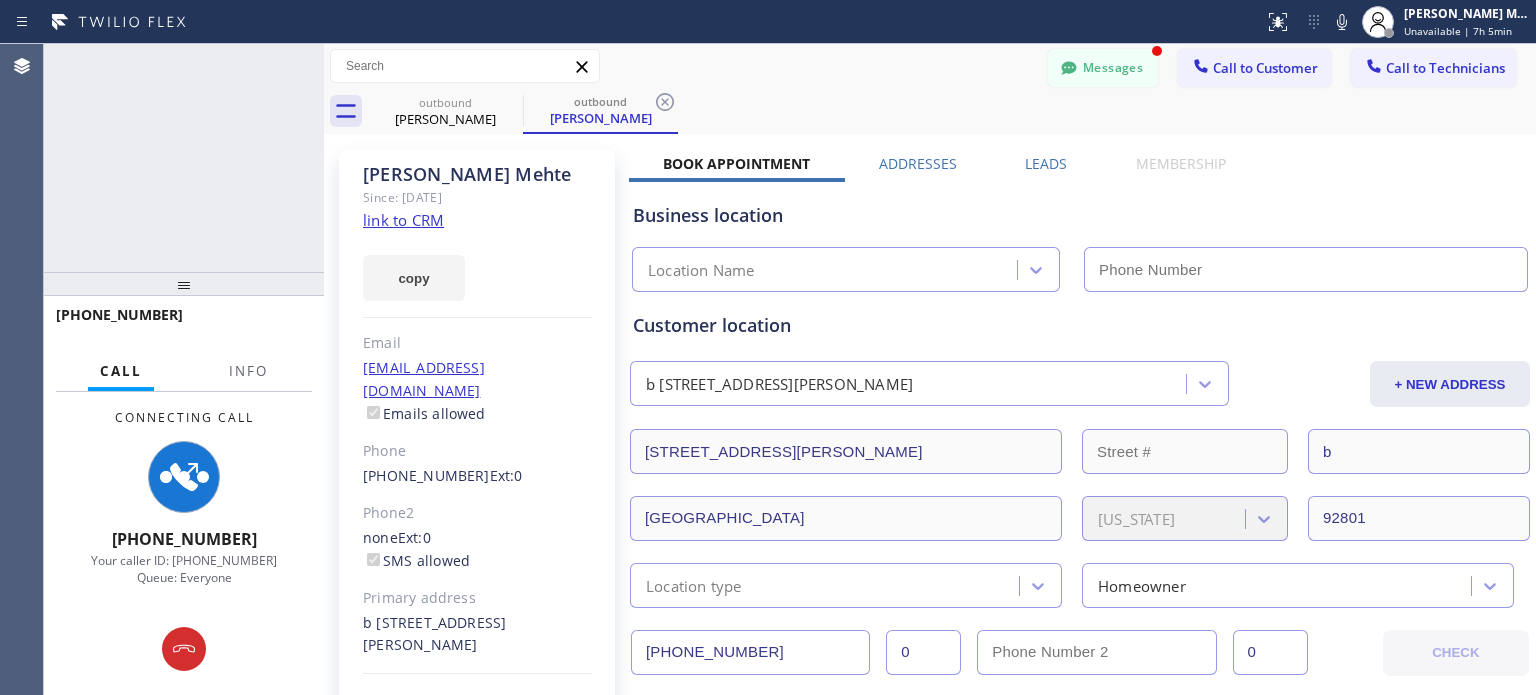 type on "[PHONE_NUMBER]" 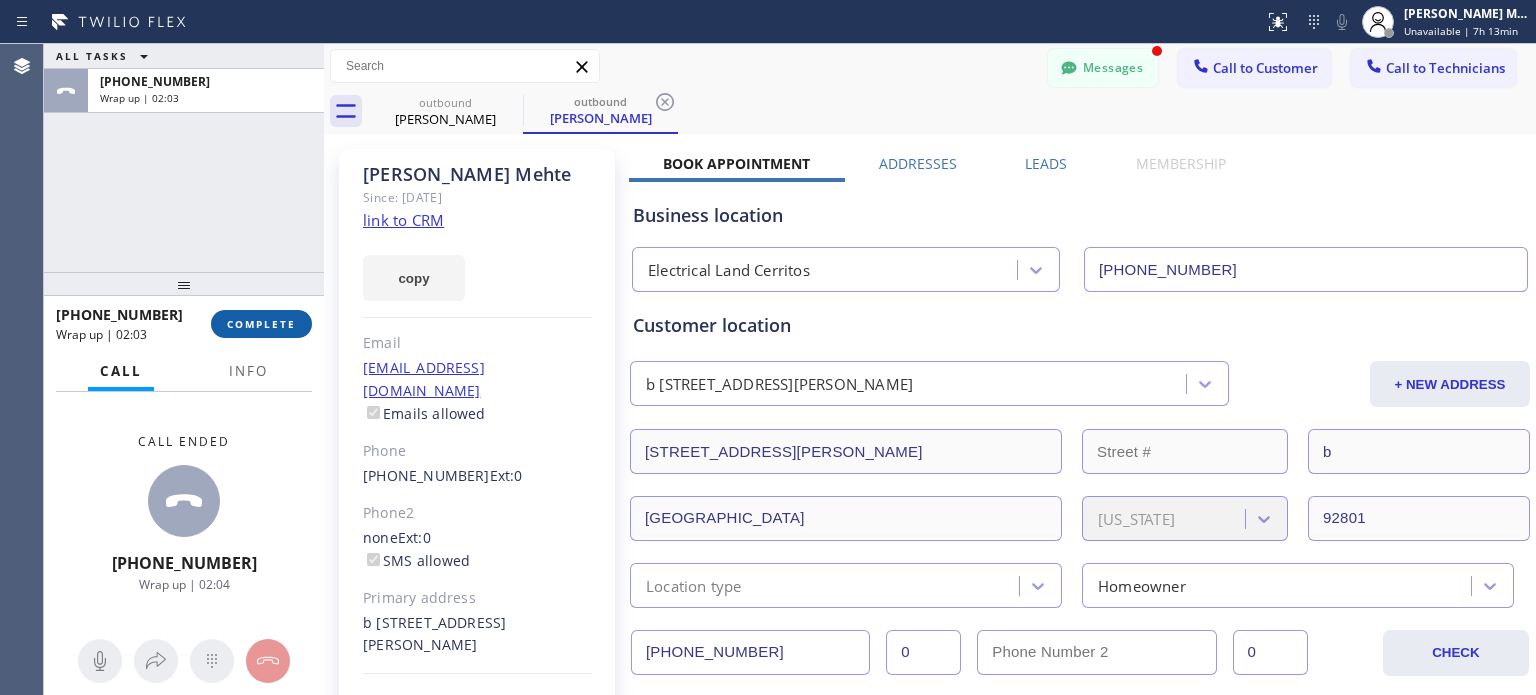 click on "COMPLETE" at bounding box center (261, 324) 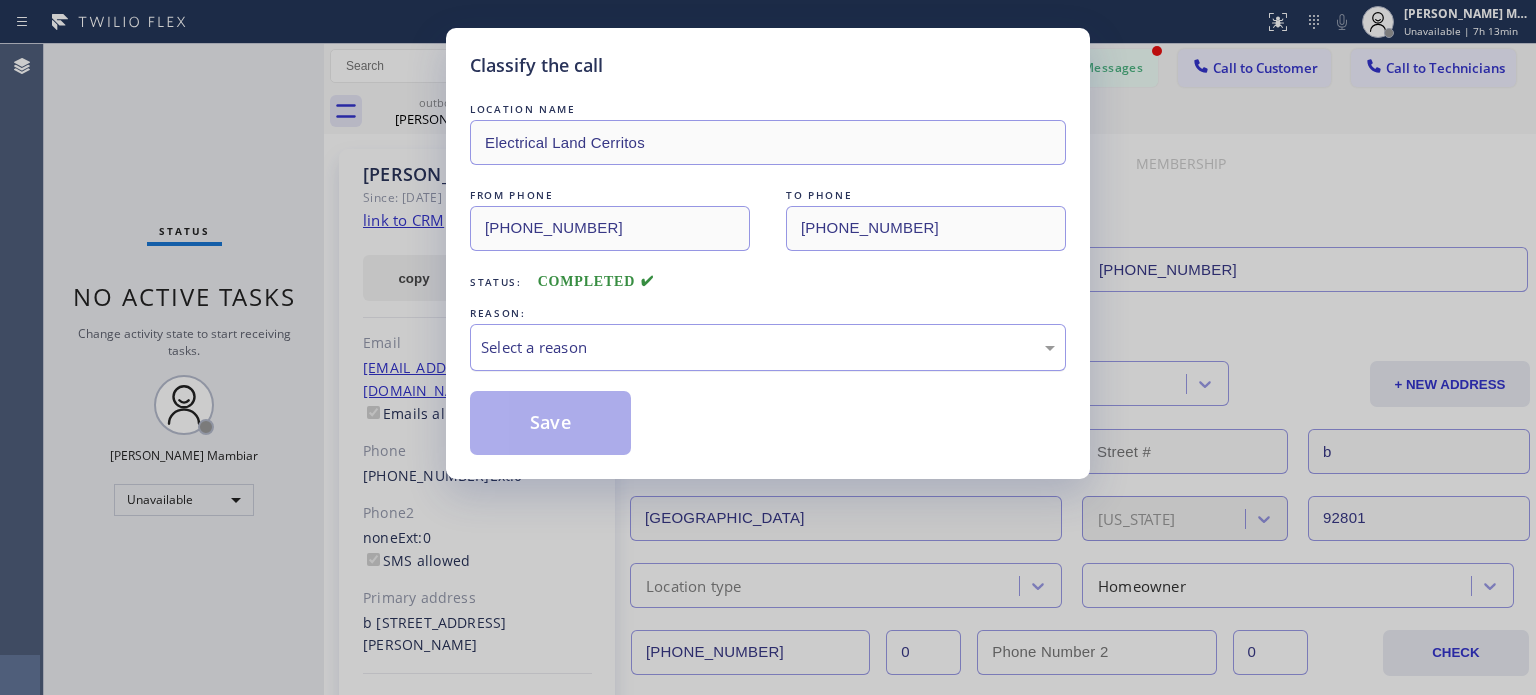 click on "Select a reason" at bounding box center (768, 347) 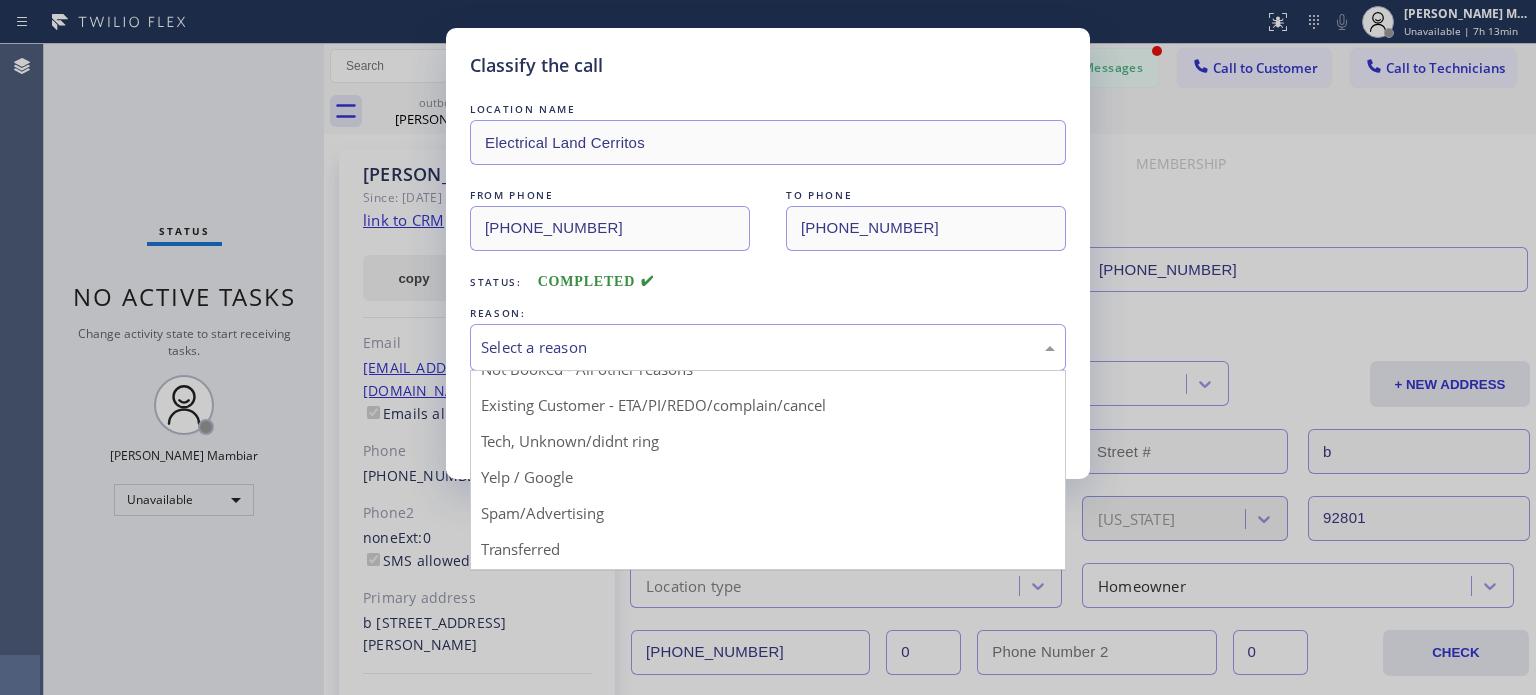 scroll, scrollTop: 125, scrollLeft: 0, axis: vertical 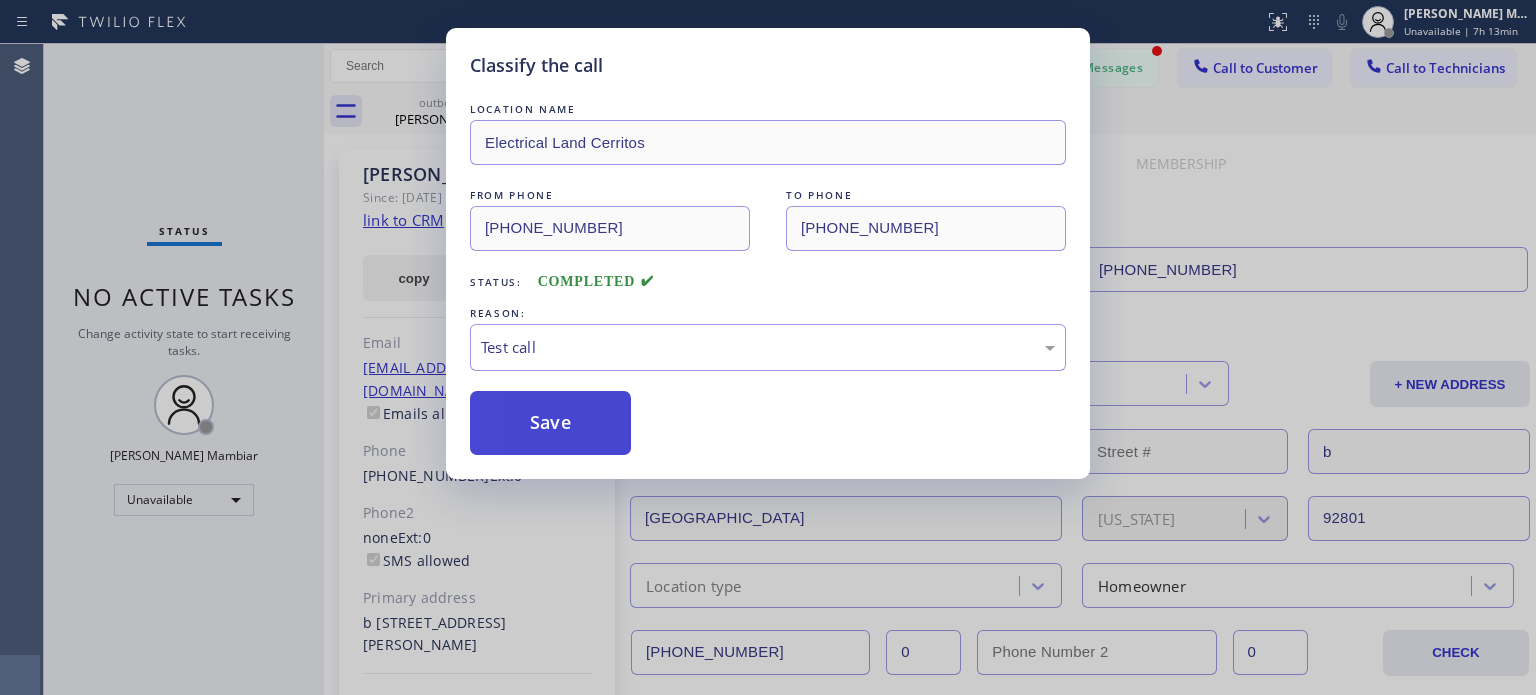 click on "Save" at bounding box center [550, 423] 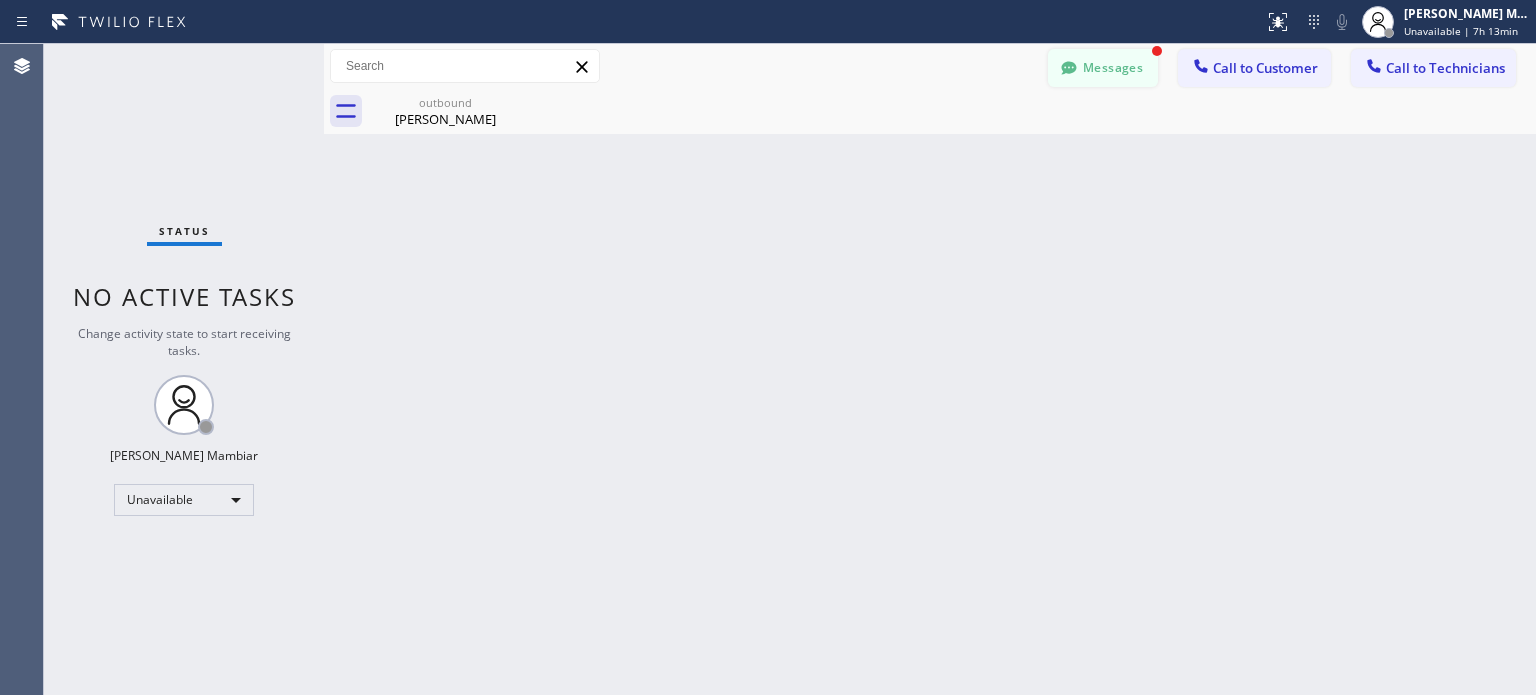 click on "Messages" at bounding box center [1103, 68] 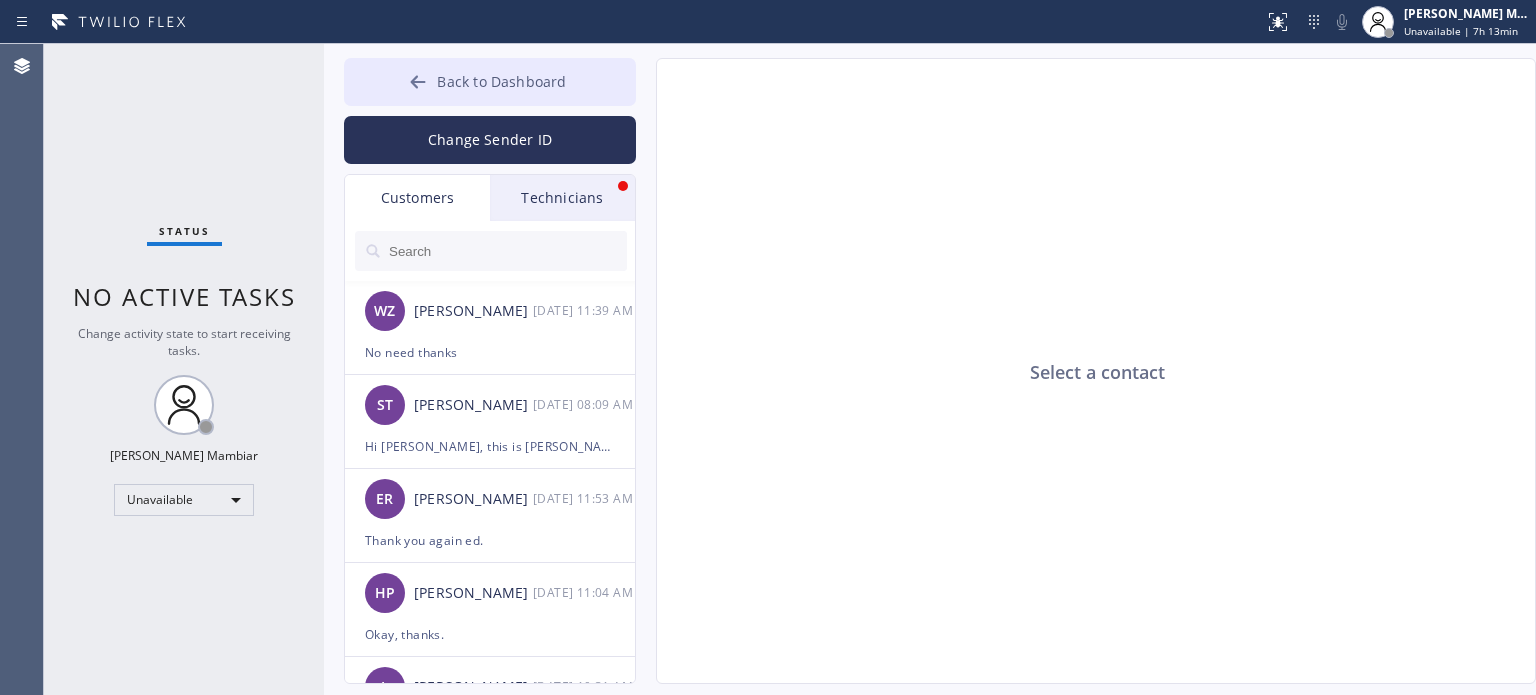 click on "Back to Dashboard" at bounding box center [501, 81] 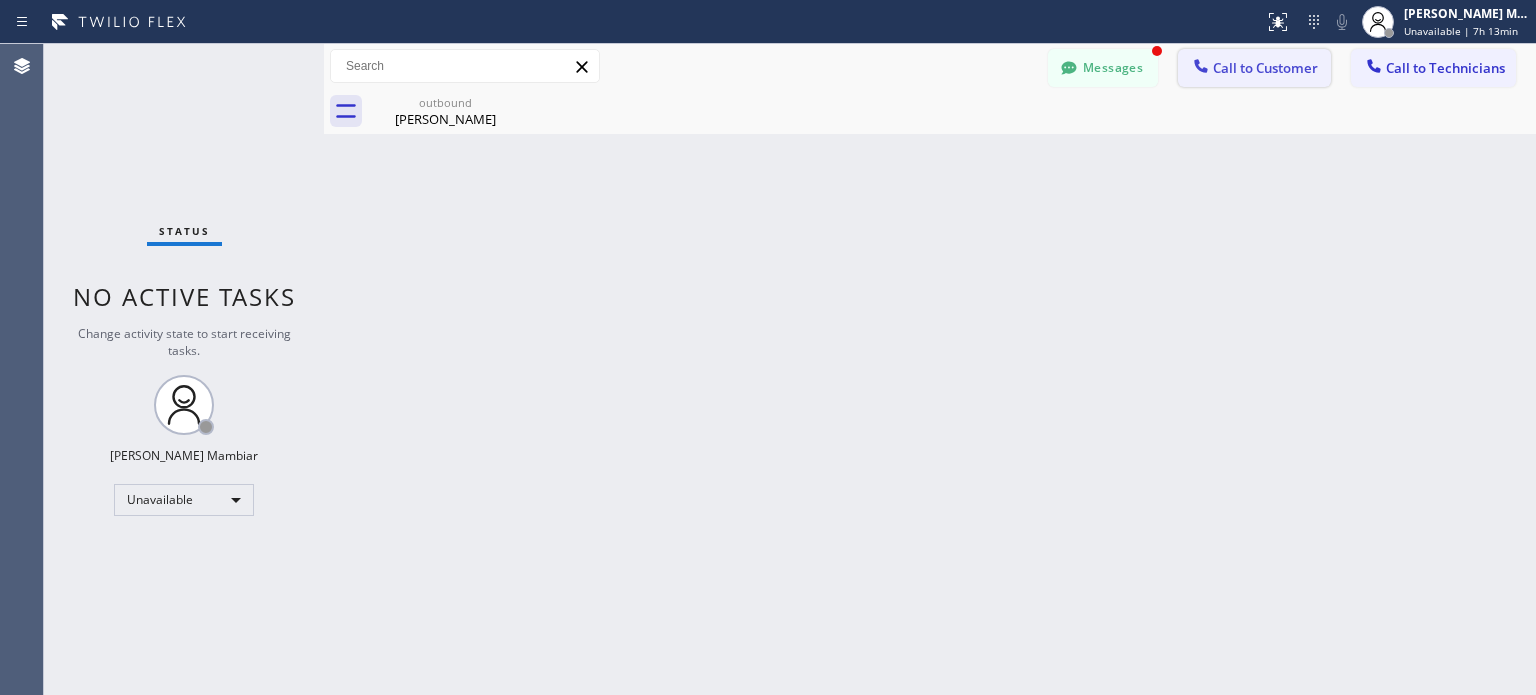 click on "Call to Customer" at bounding box center (1265, 68) 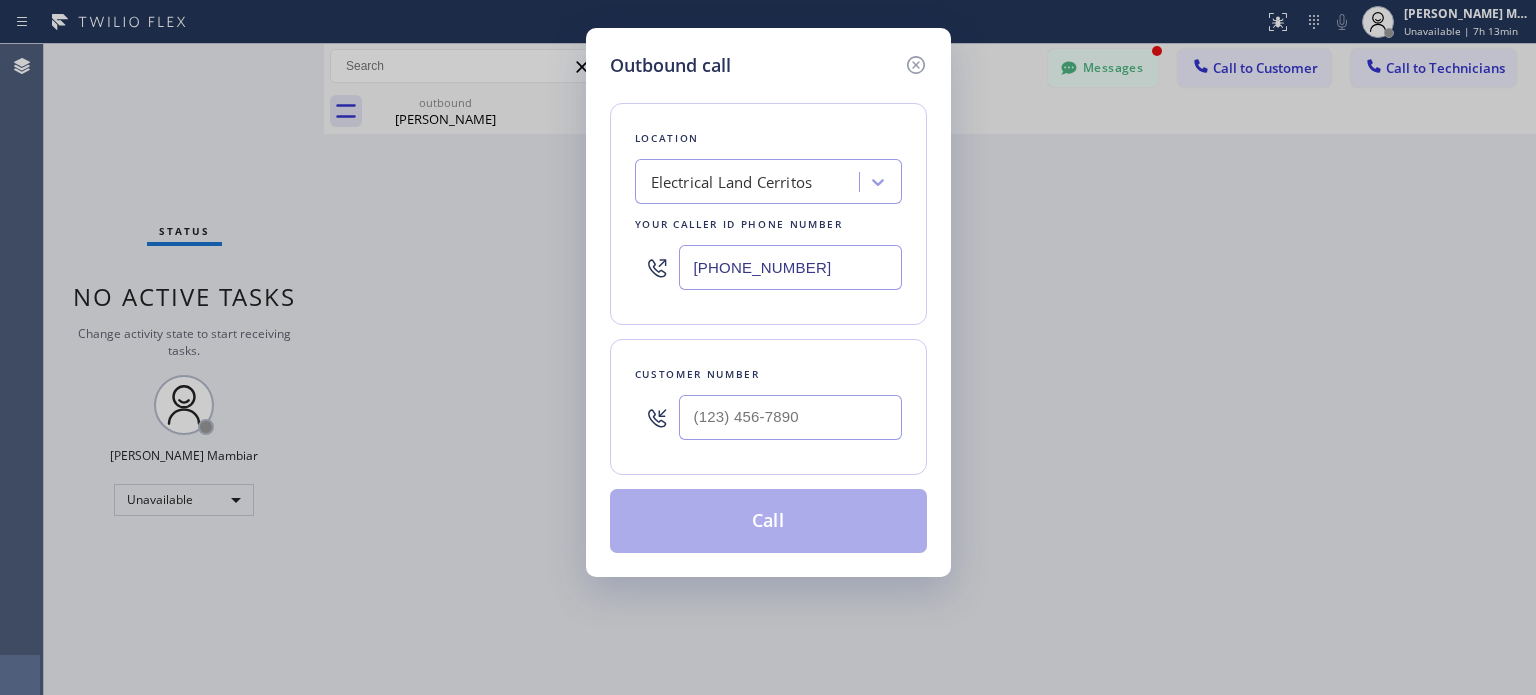 type on "(___) ___-____" 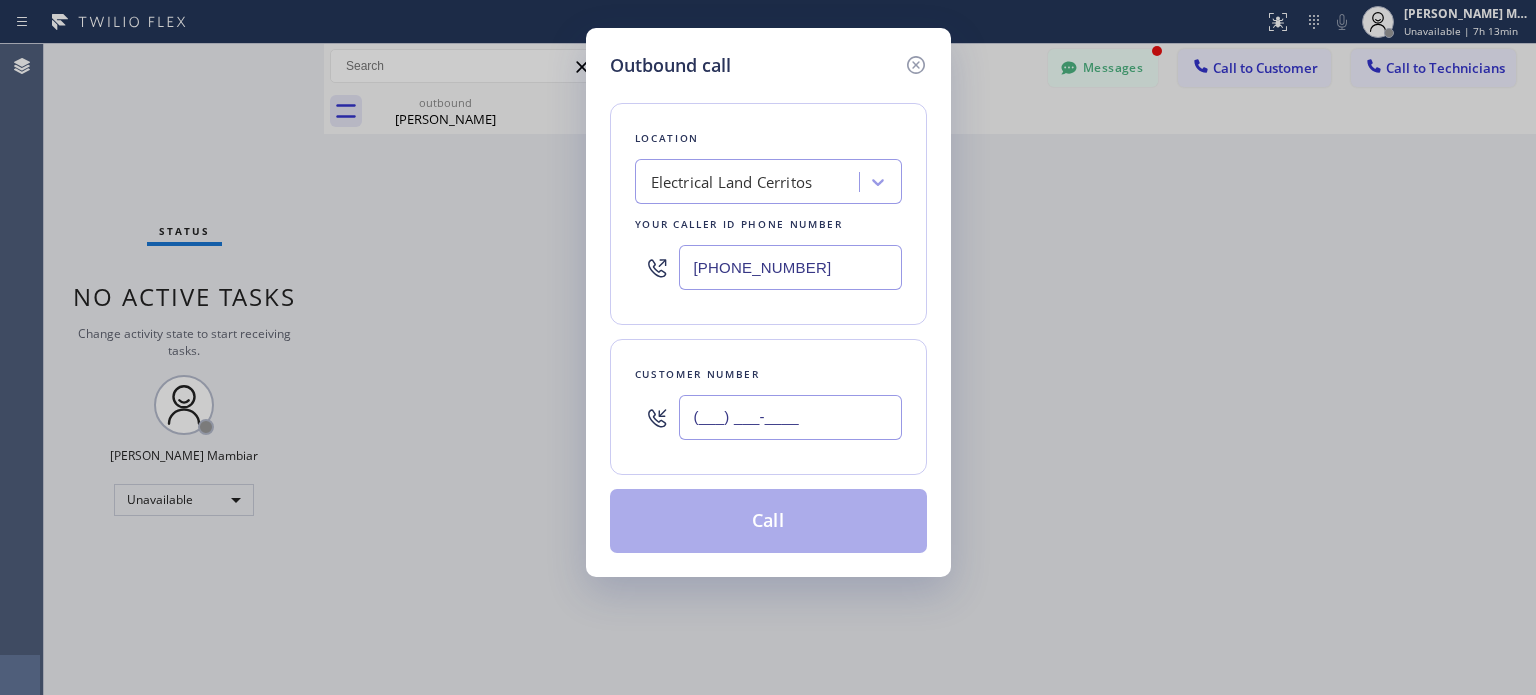 click on "(___) ___-____" at bounding box center (790, 417) 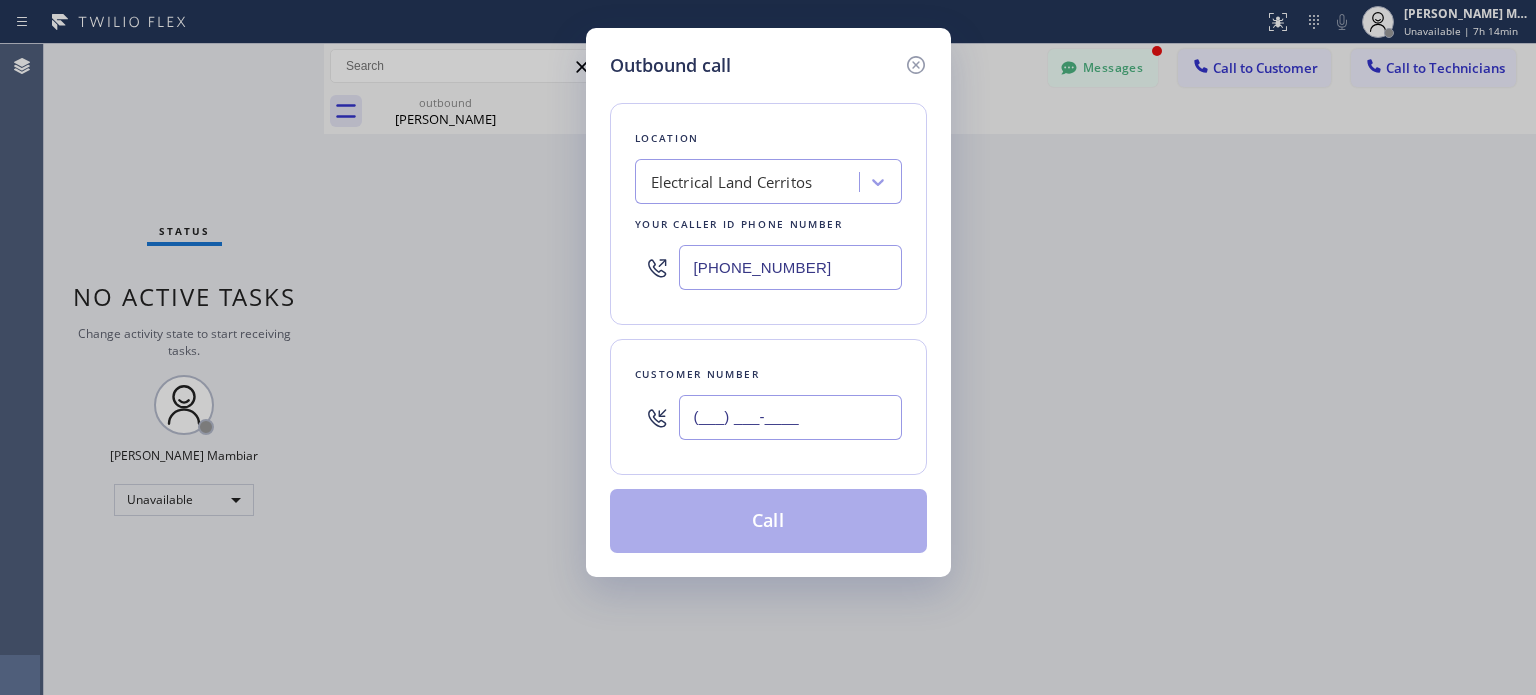 click on "(___) ___-____" at bounding box center [790, 417] 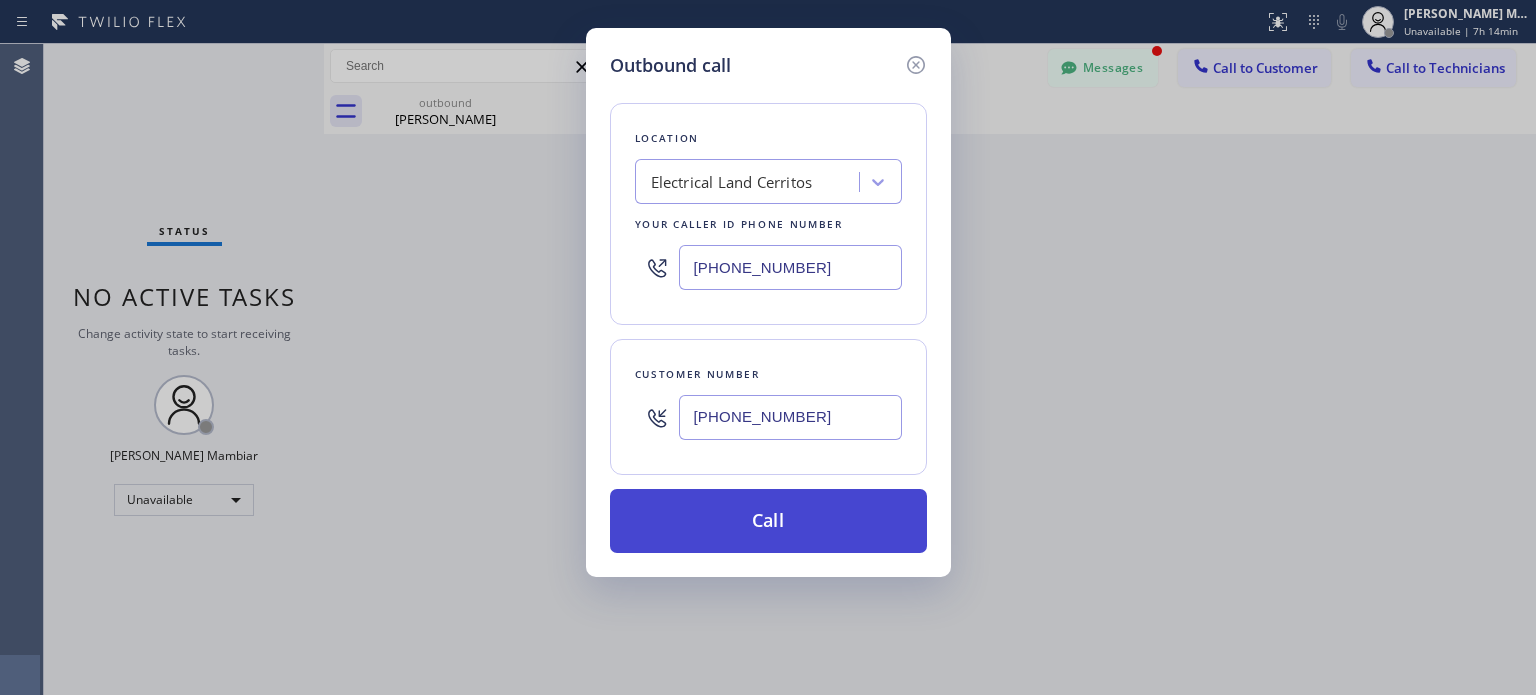 type on "[PHONE_NUMBER]" 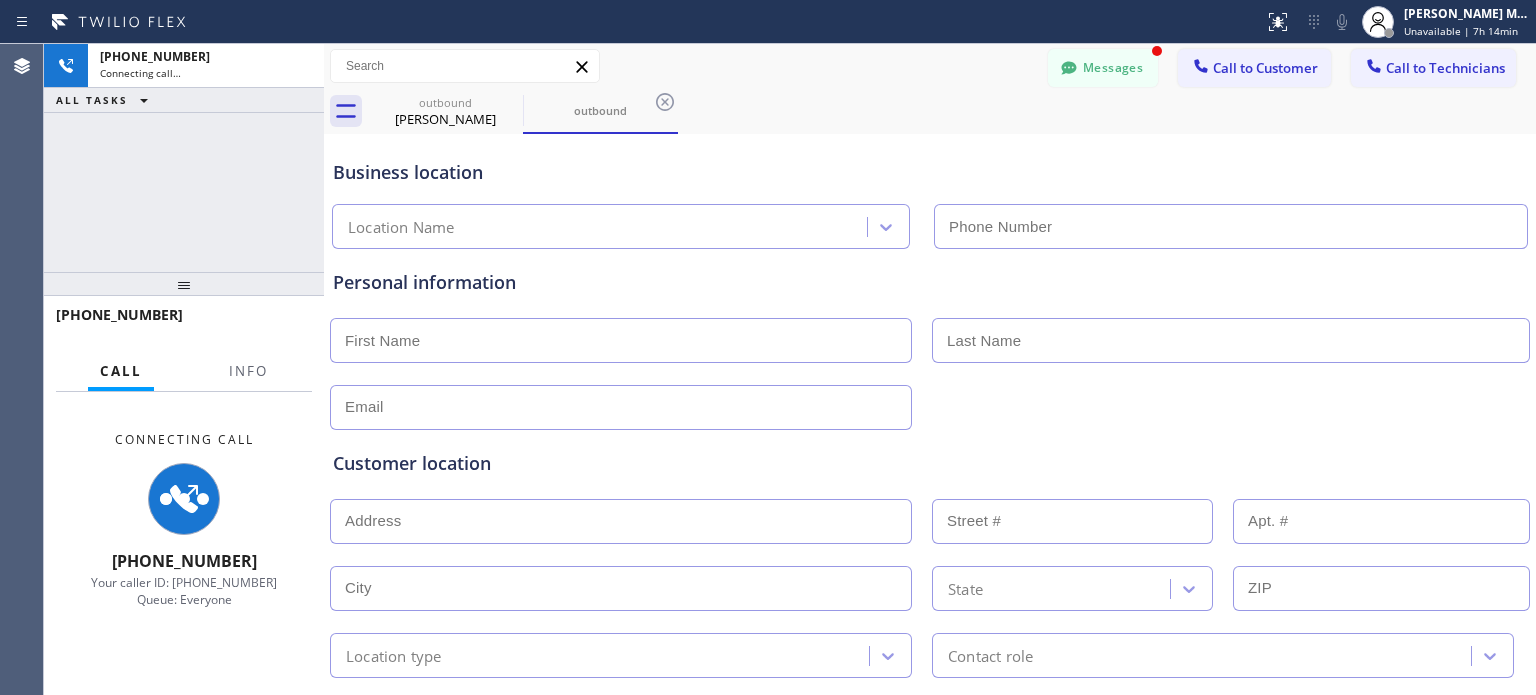 type on "[PHONE_NUMBER]" 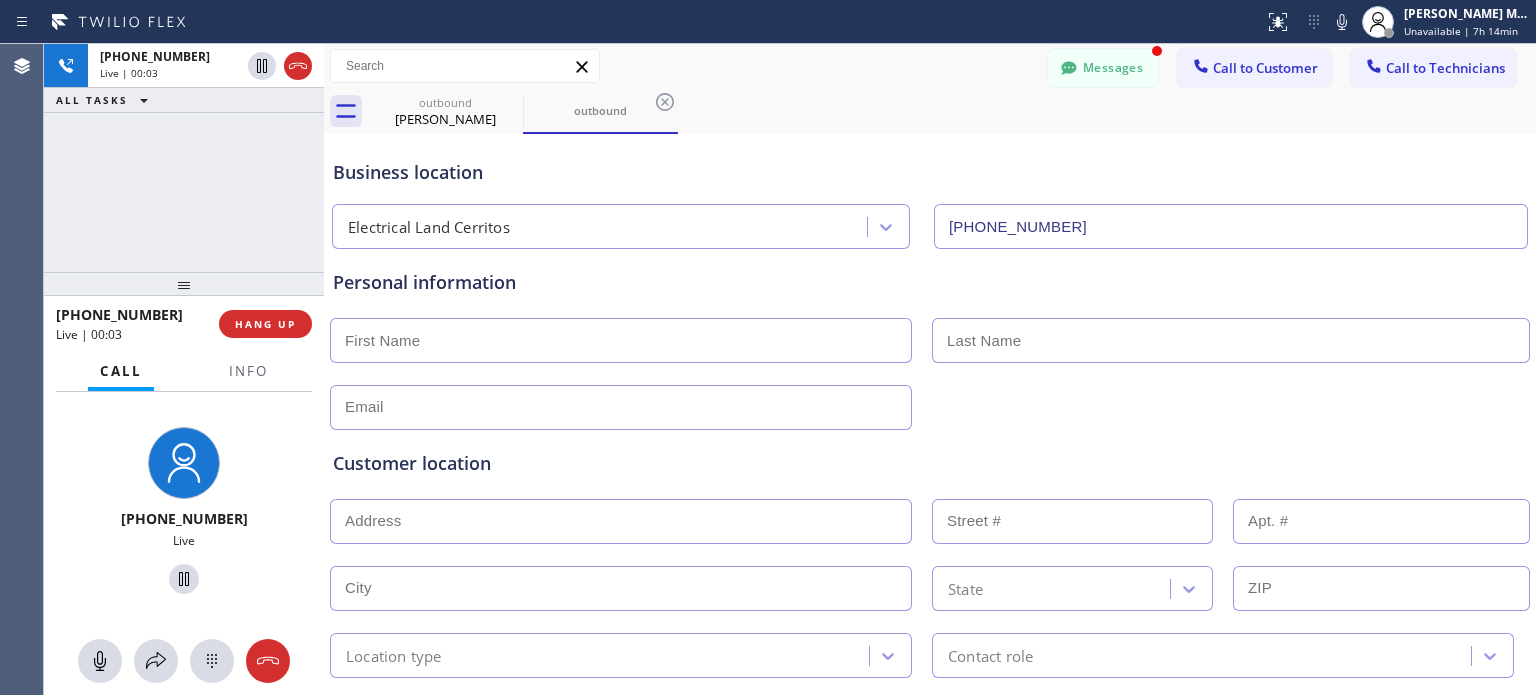 drag, startPoint x: 270, startPoint y: 318, endPoint x: 298, endPoint y: 369, distance: 58.18075 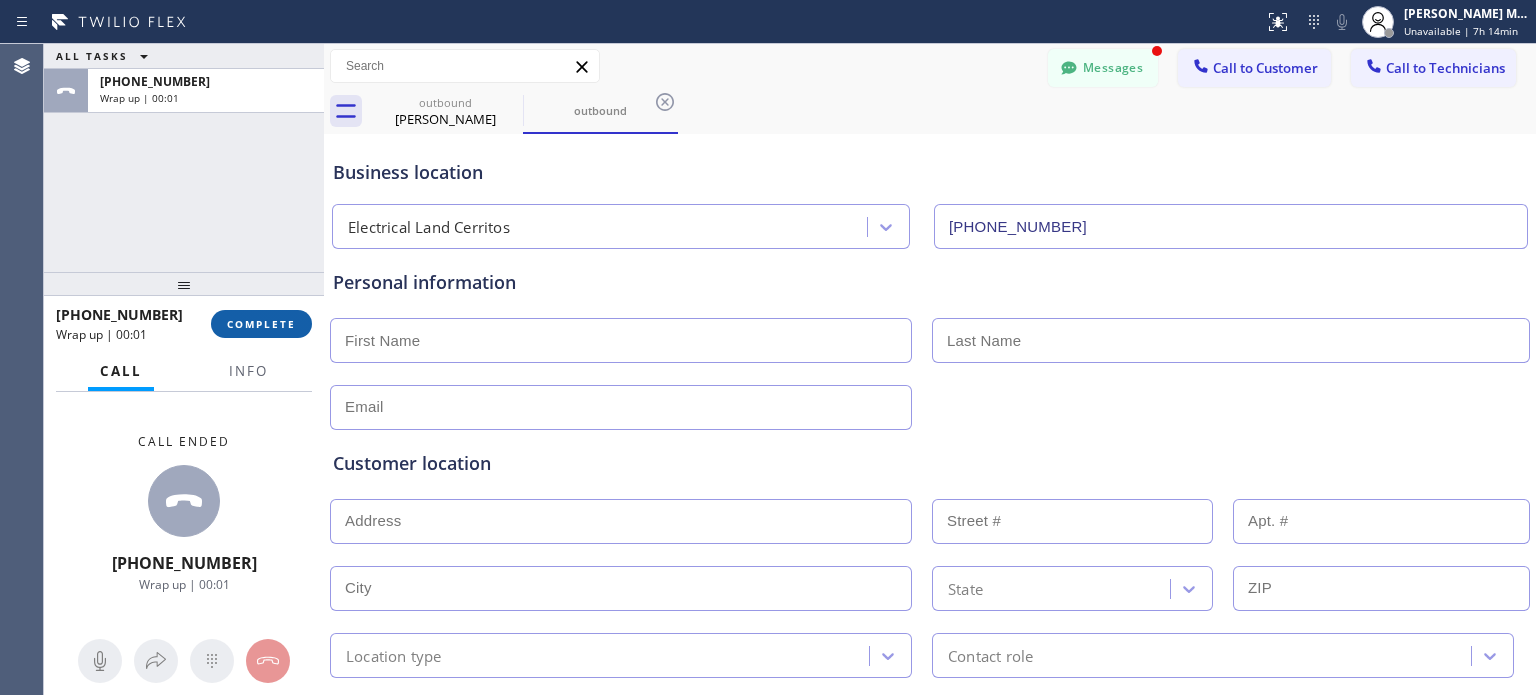 click on "COMPLETE" at bounding box center [261, 324] 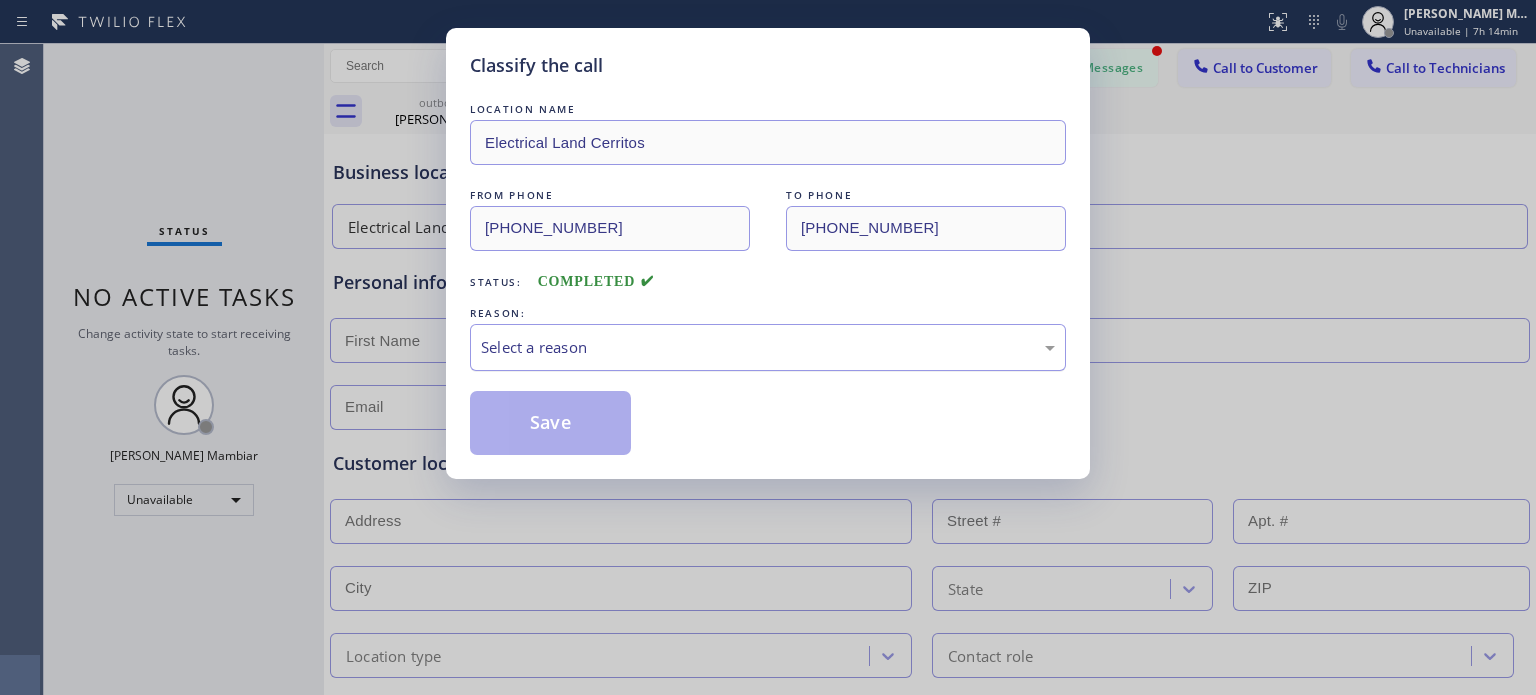 click on "Select a reason" at bounding box center (768, 347) 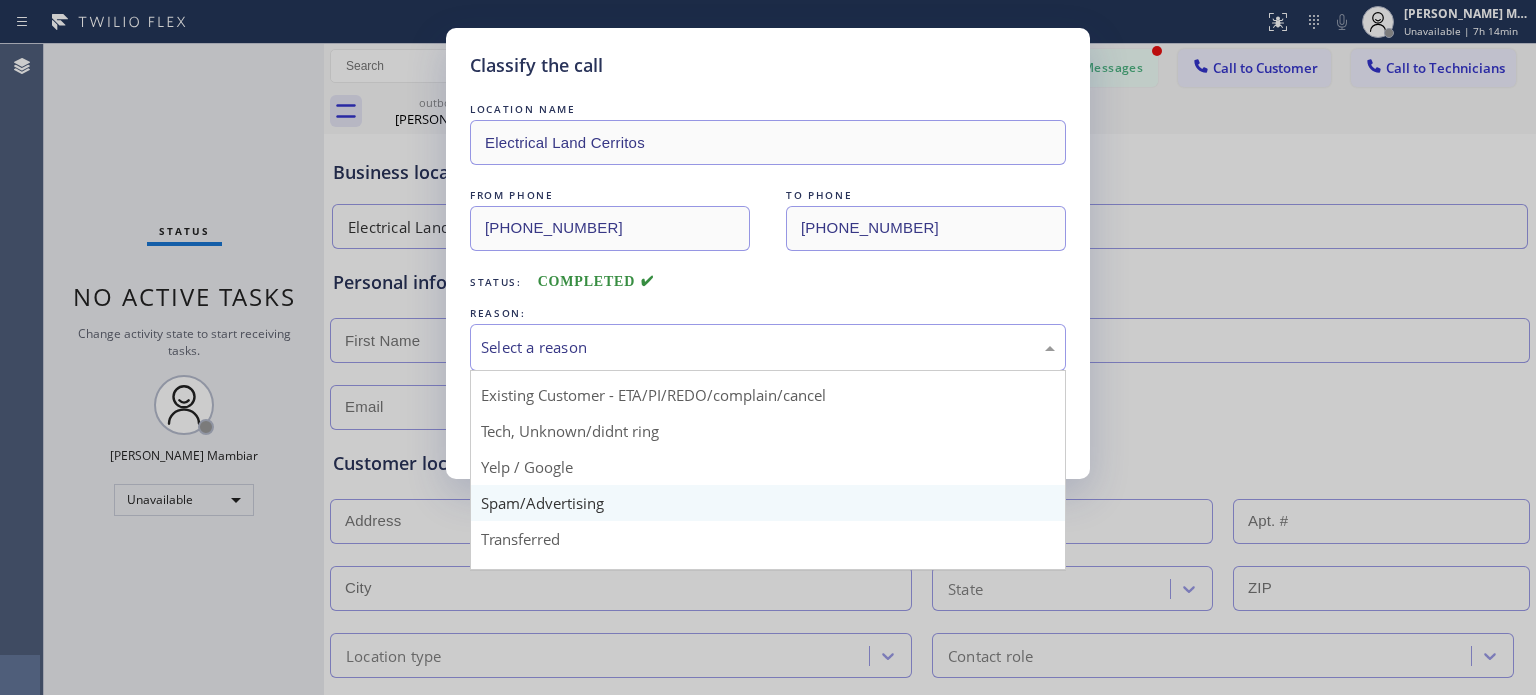 scroll, scrollTop: 125, scrollLeft: 0, axis: vertical 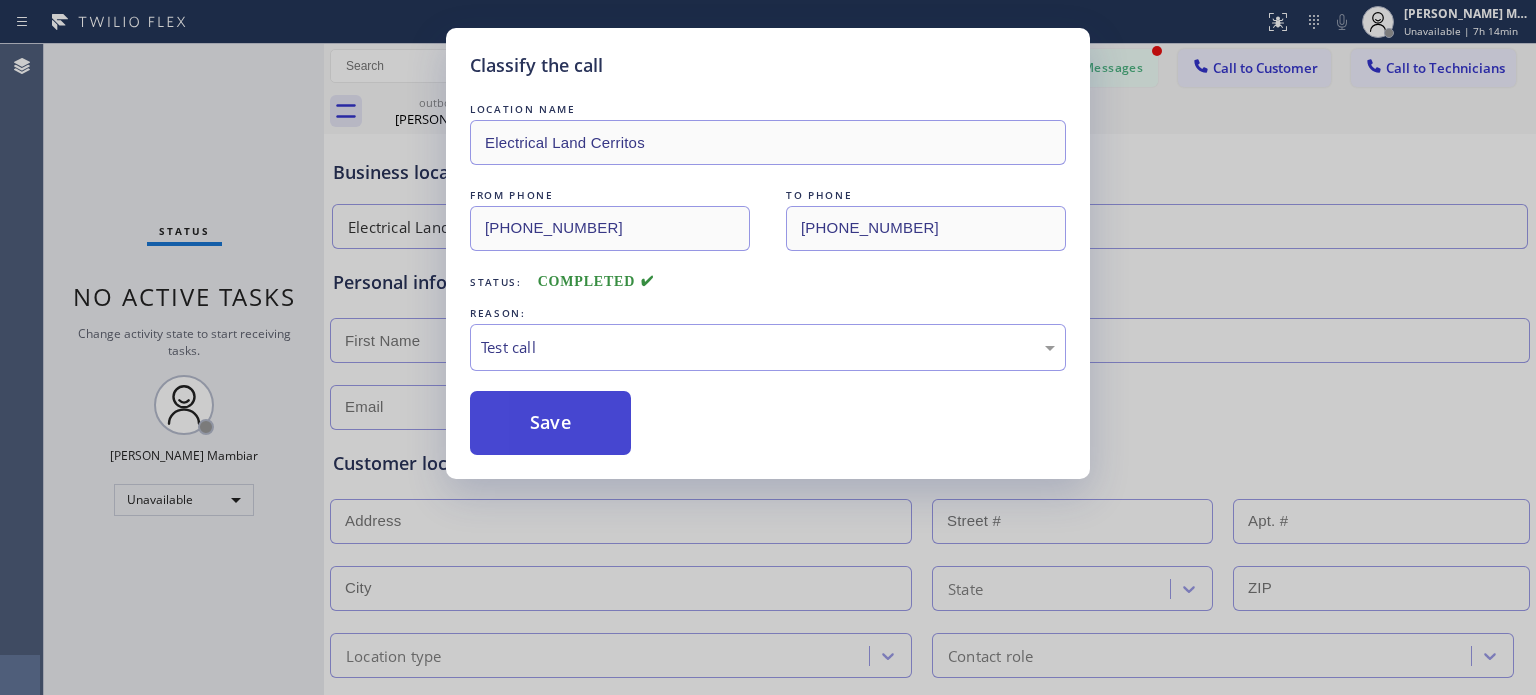 click on "Save" at bounding box center (550, 423) 